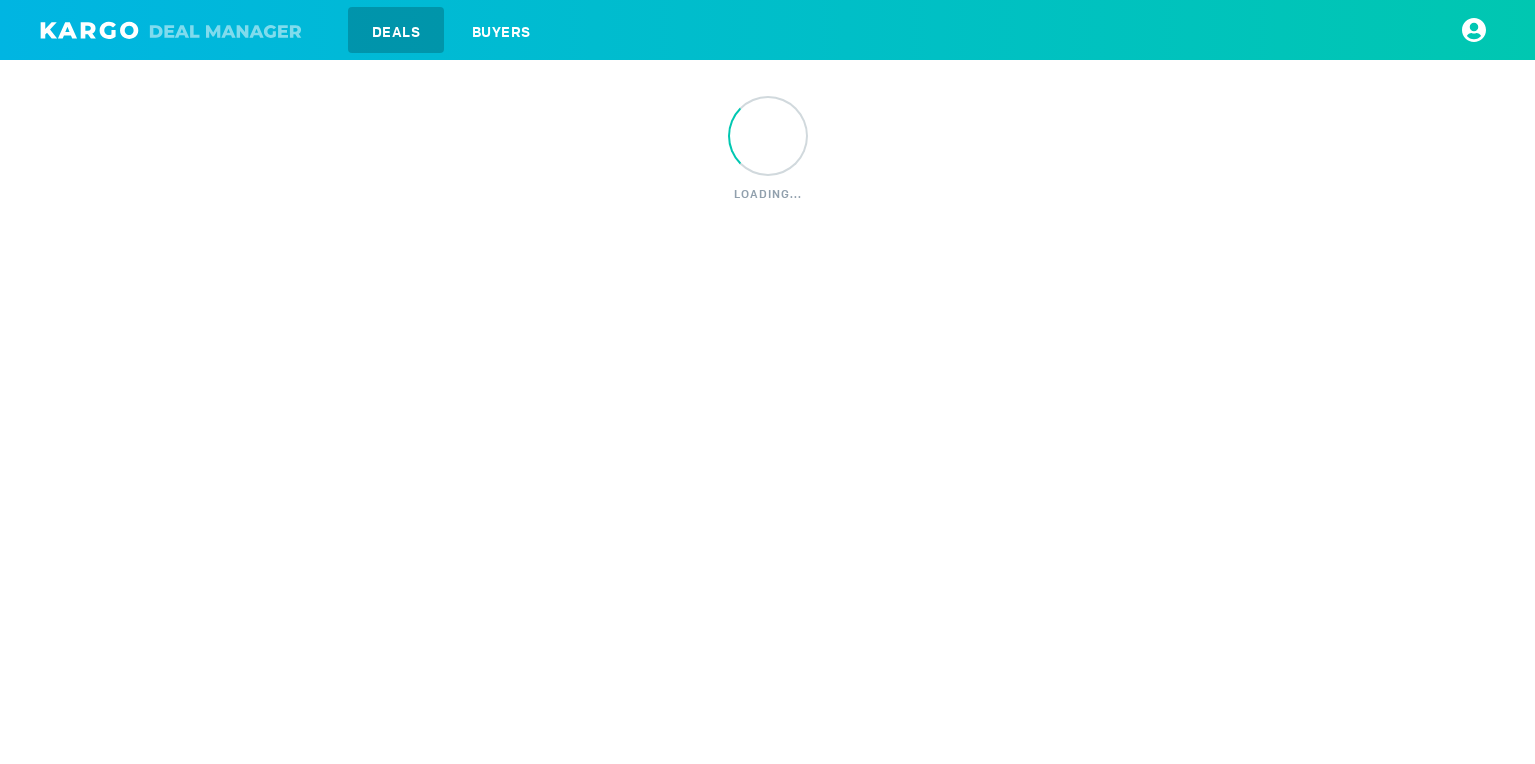 scroll, scrollTop: 0, scrollLeft: 0, axis: both 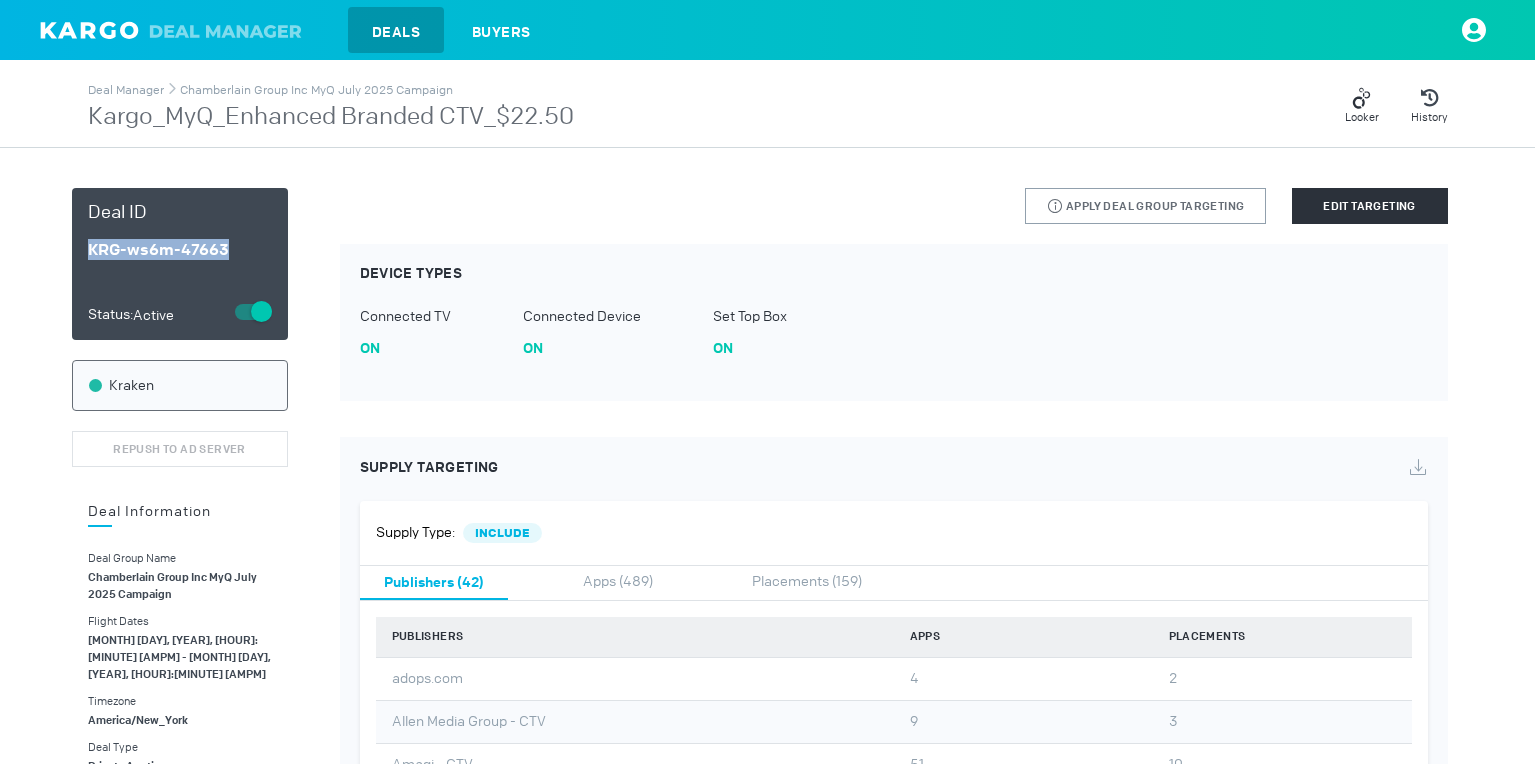 drag, startPoint x: 90, startPoint y: 250, endPoint x: 274, endPoint y: 256, distance: 184.0978 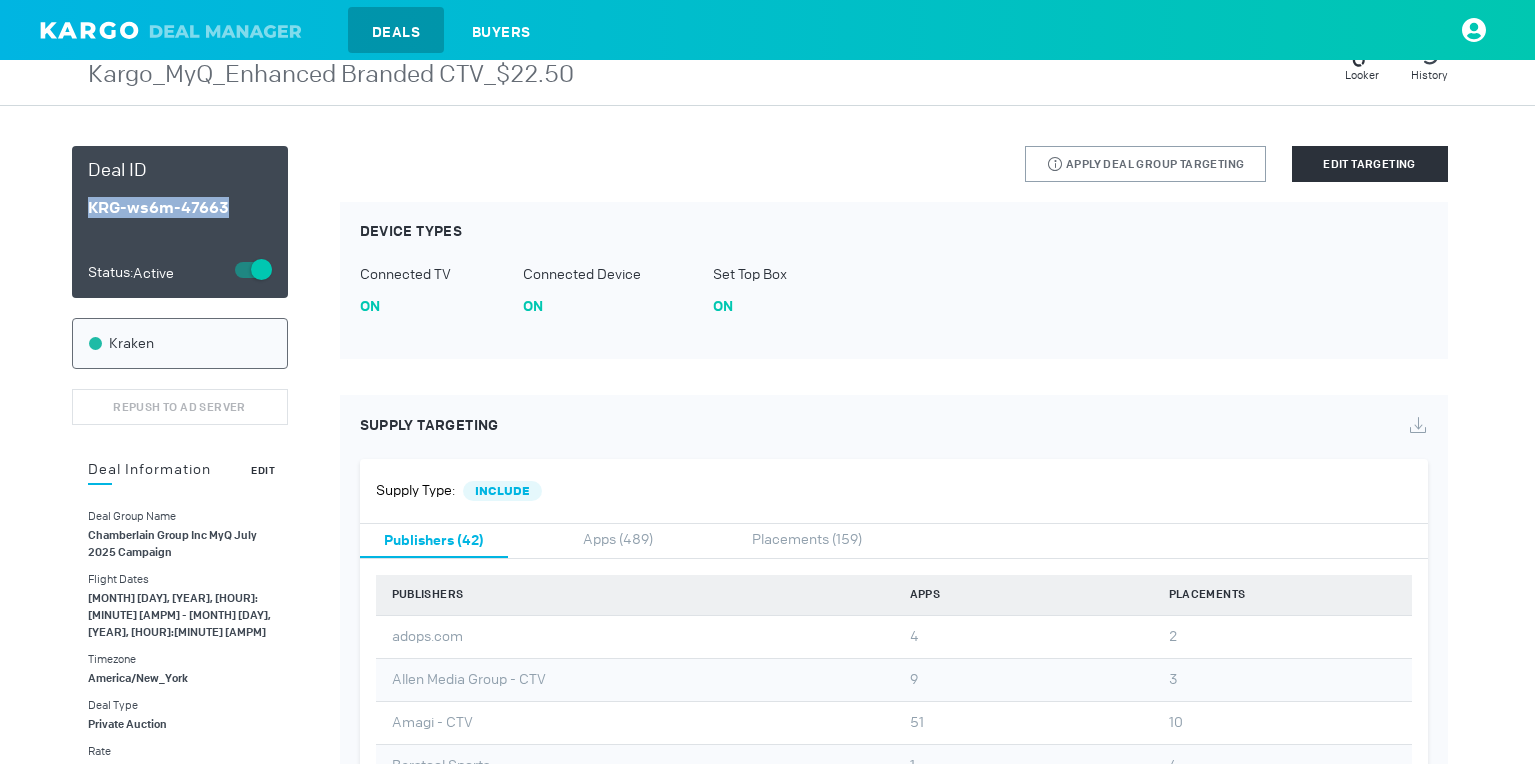 scroll, scrollTop: 0, scrollLeft: 0, axis: both 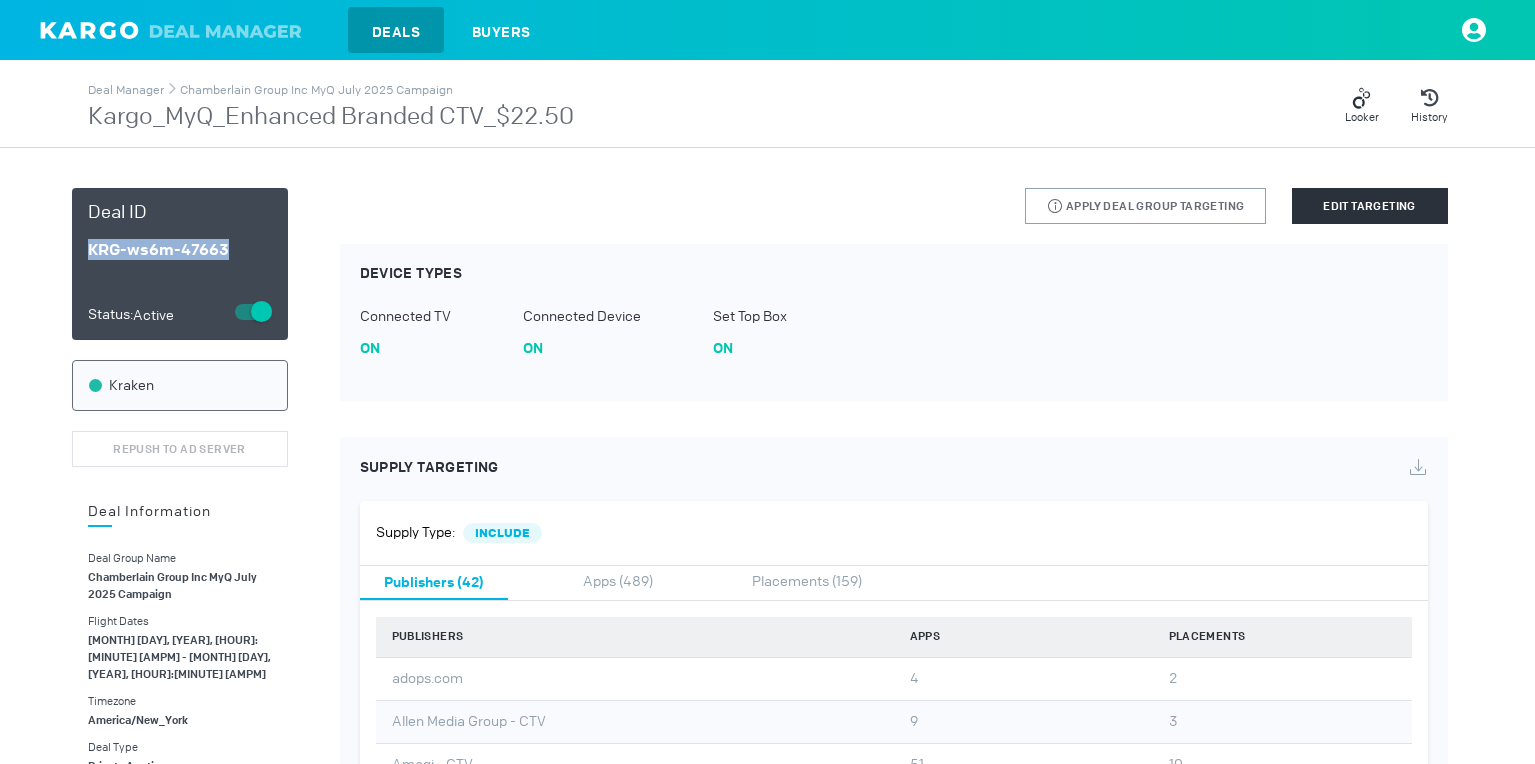 copy on "KRG-ws6m-47663" 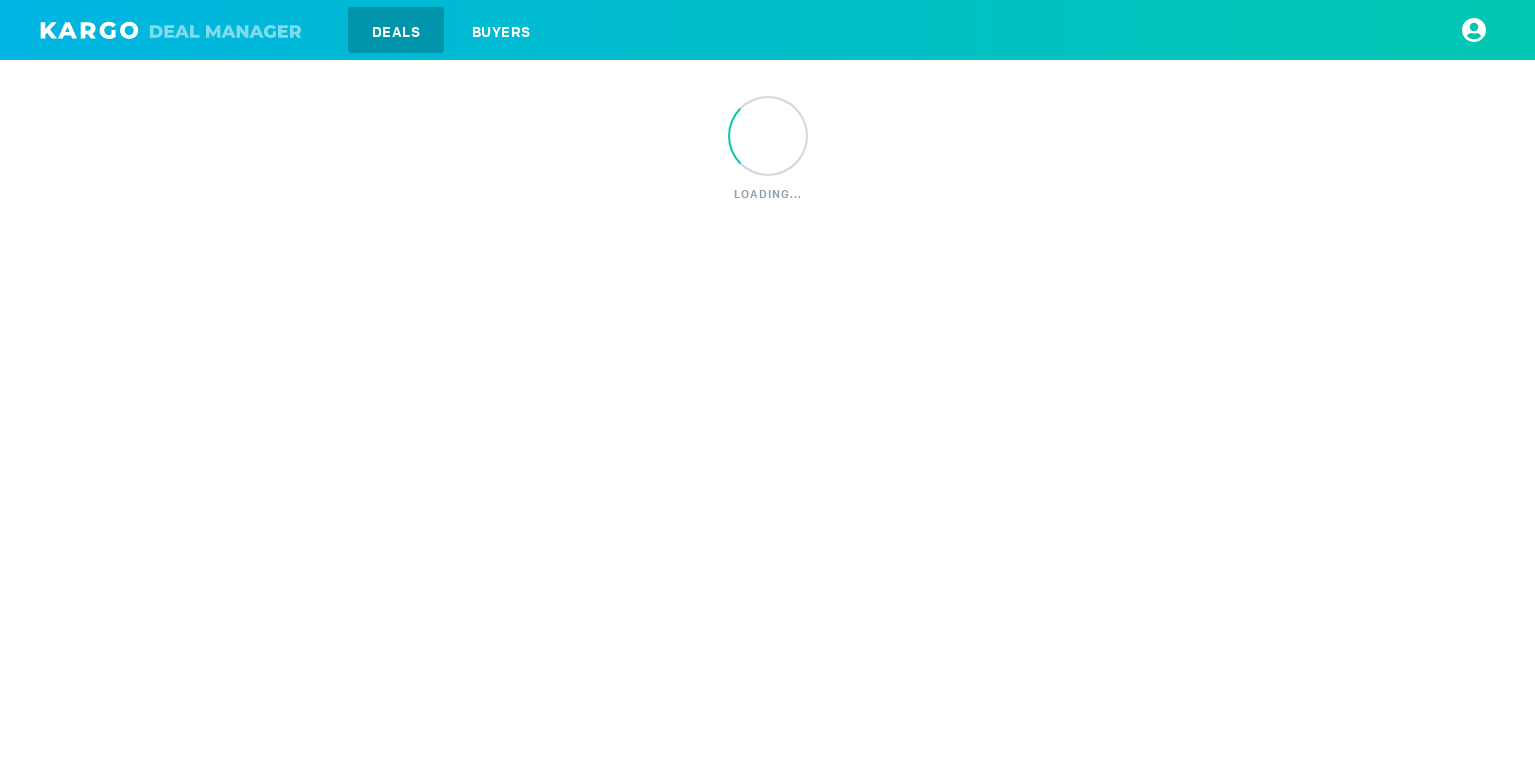 scroll, scrollTop: 0, scrollLeft: 0, axis: both 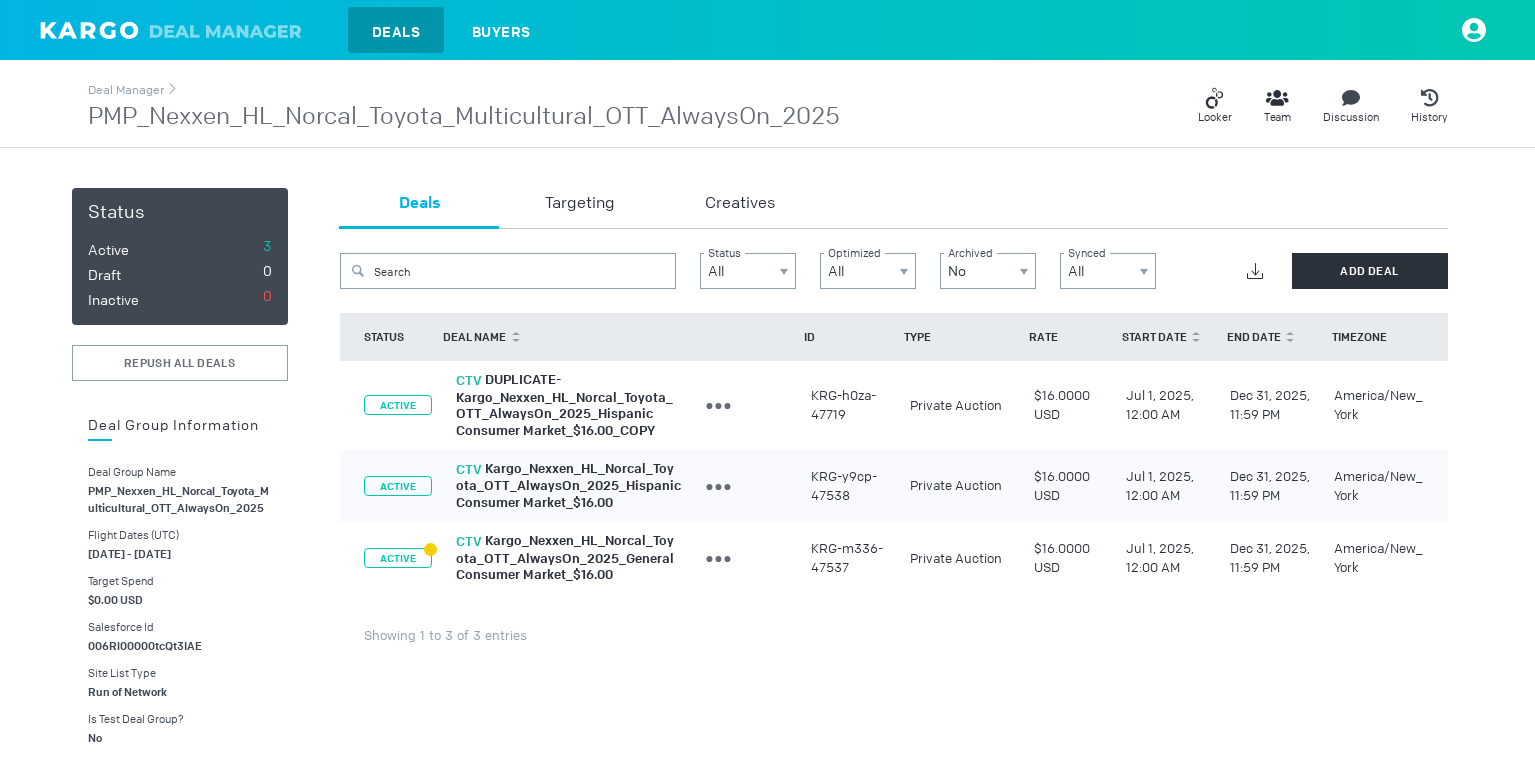 drag, startPoint x: 846, startPoint y: 418, endPoint x: 810, endPoint y: 426, distance: 36.878178 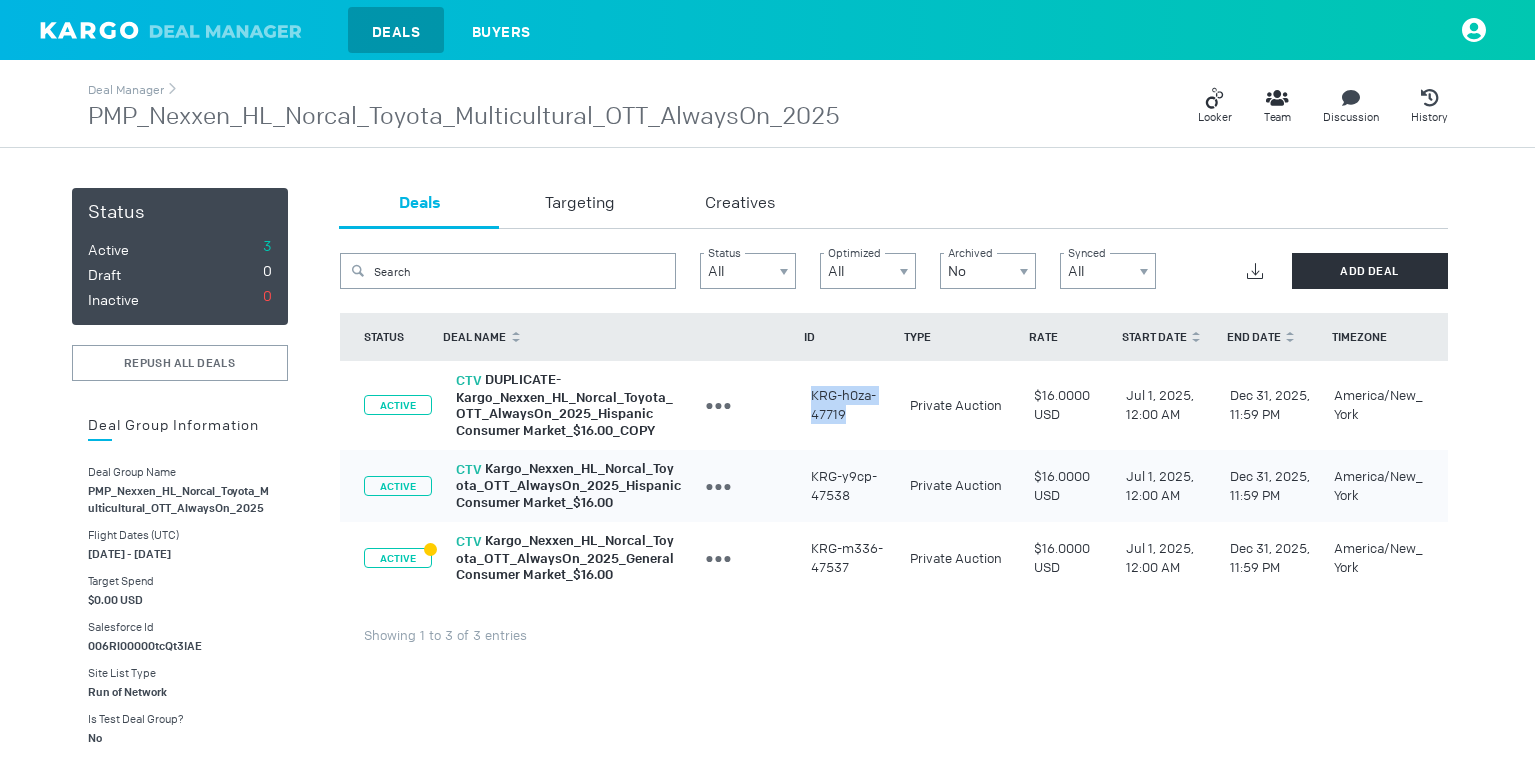 drag, startPoint x: 827, startPoint y: 412, endPoint x: 809, endPoint y: 398, distance: 22.803509 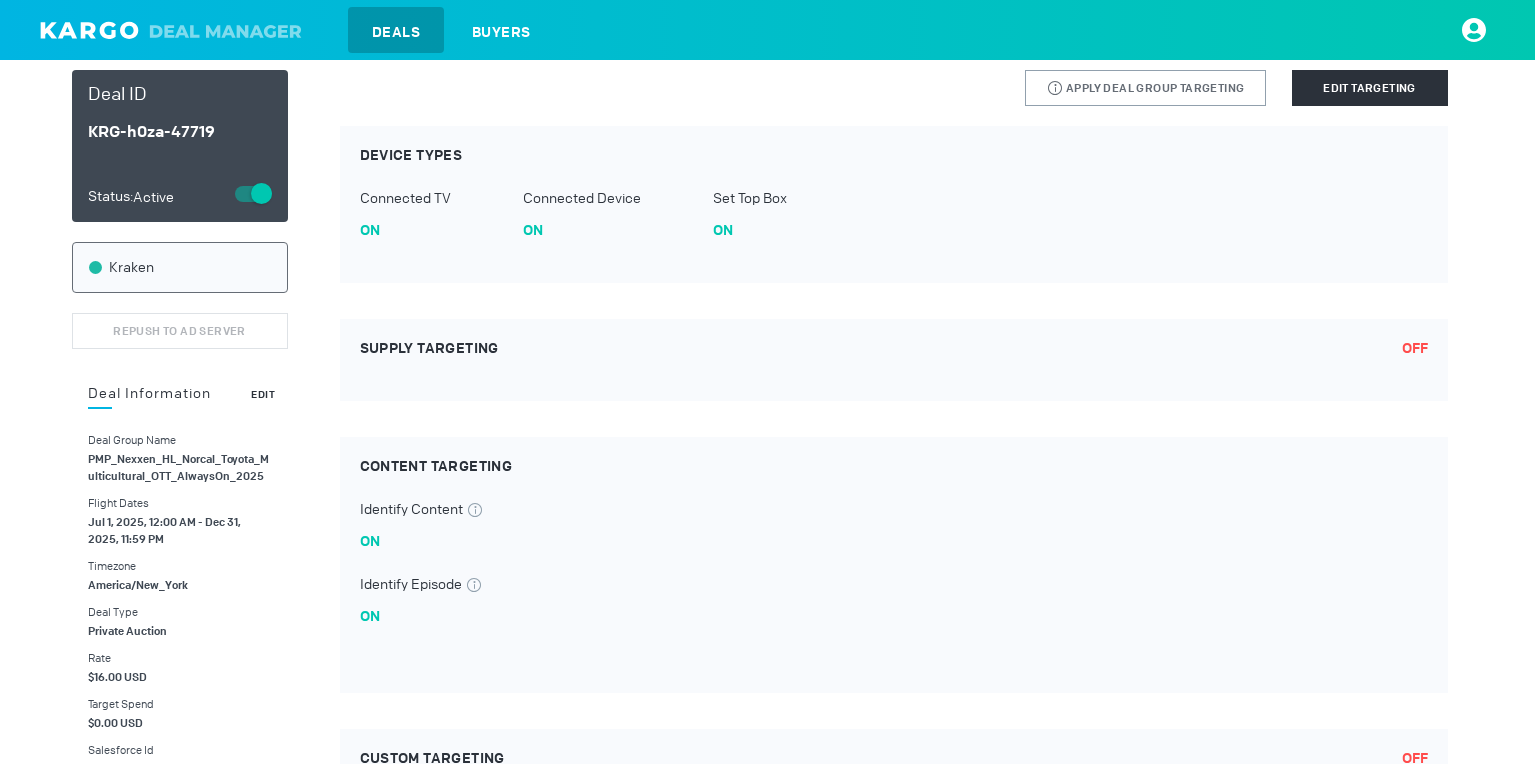 scroll, scrollTop: 164, scrollLeft: 0, axis: vertical 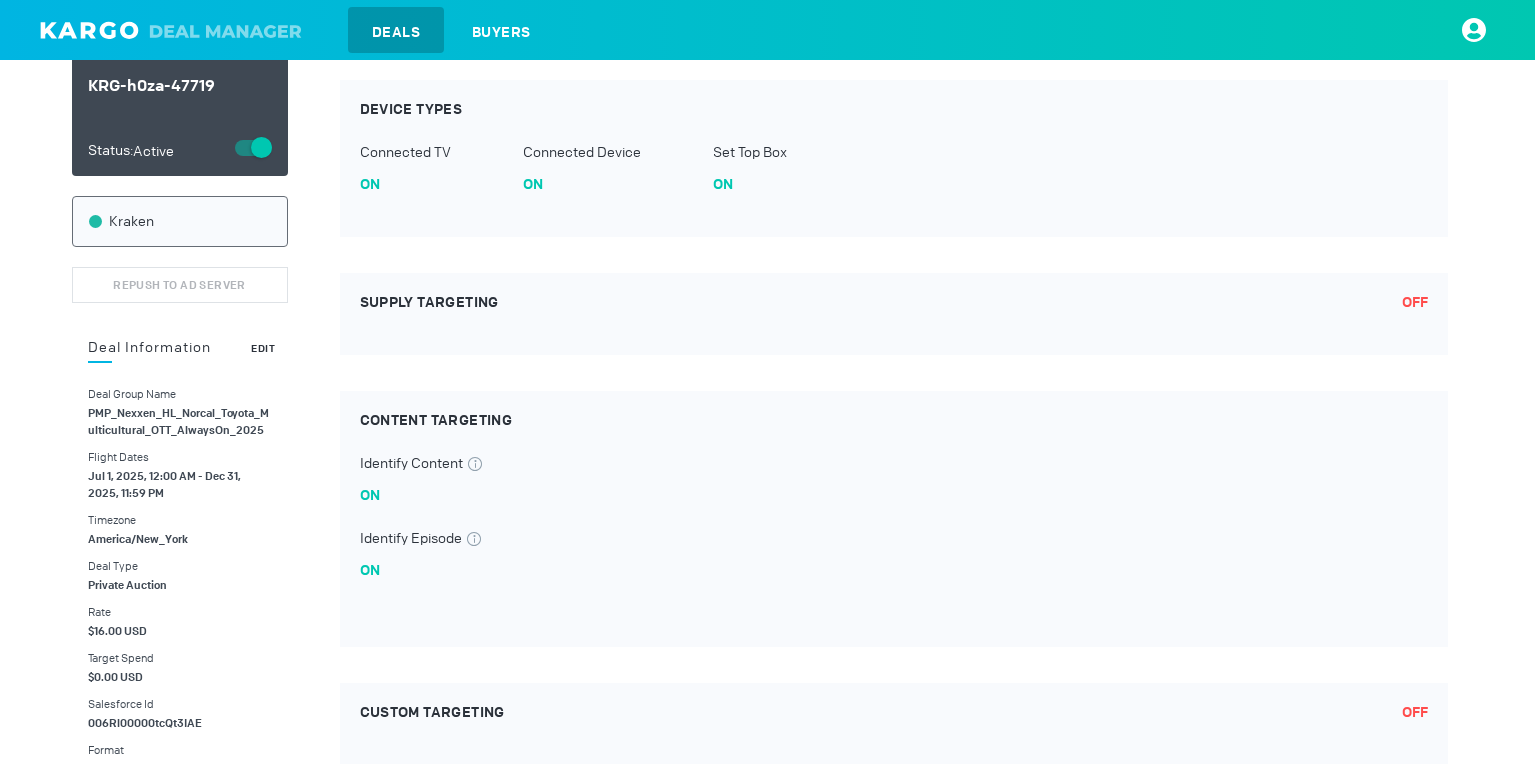 click on "Edit" at bounding box center (263, 348) 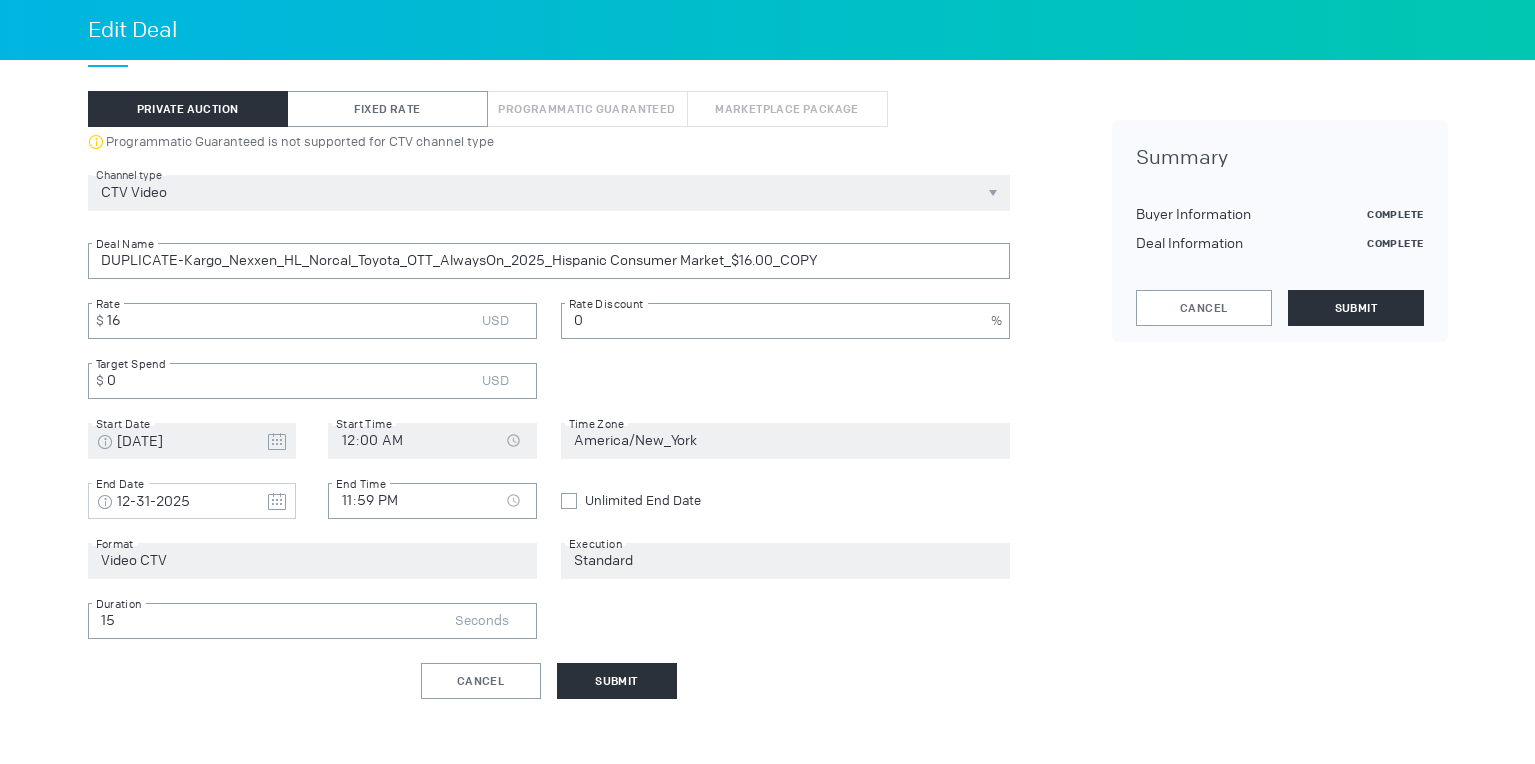 scroll, scrollTop: 395, scrollLeft: 0, axis: vertical 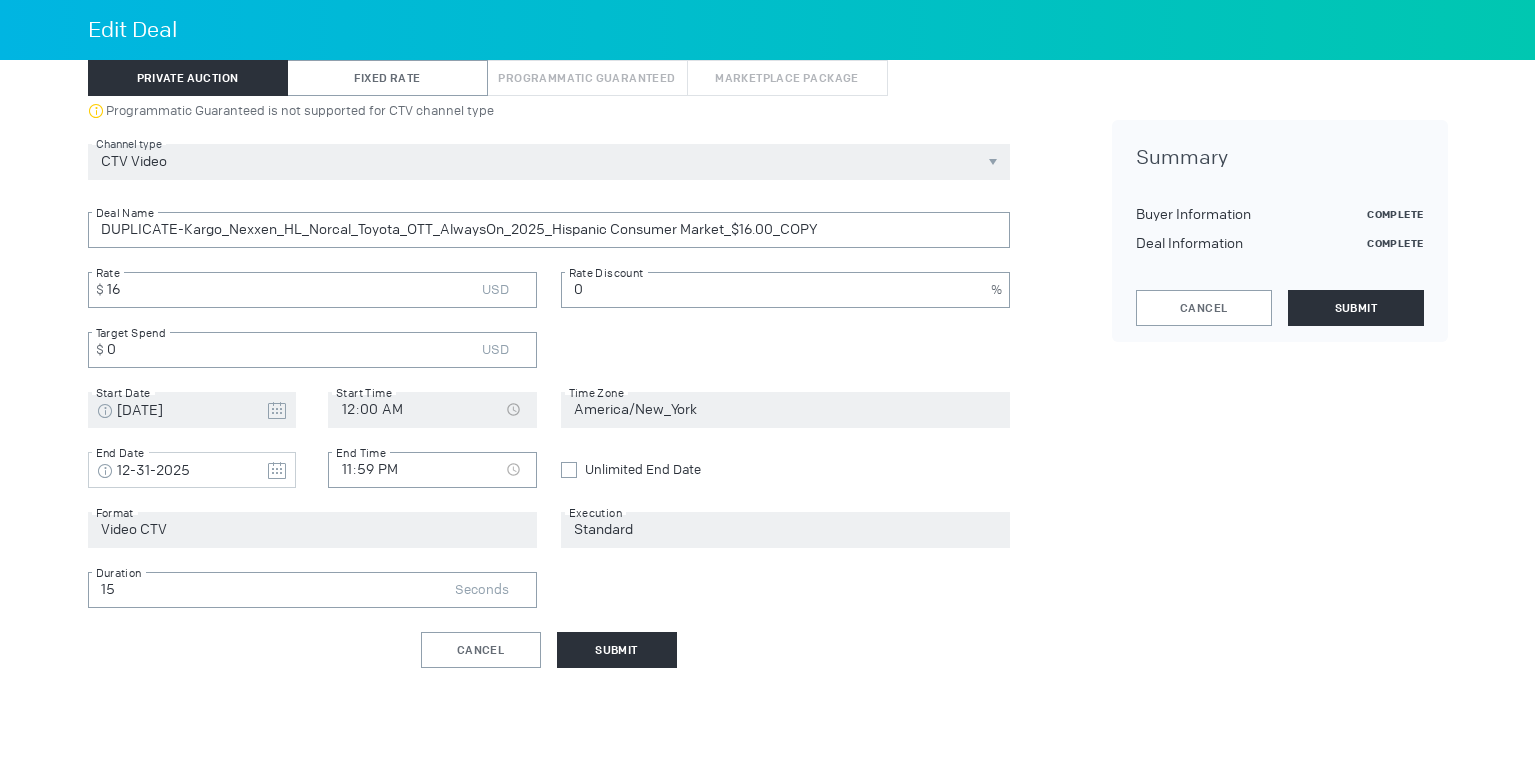 click on "Video CTV Format" at bounding box center [785, 410] 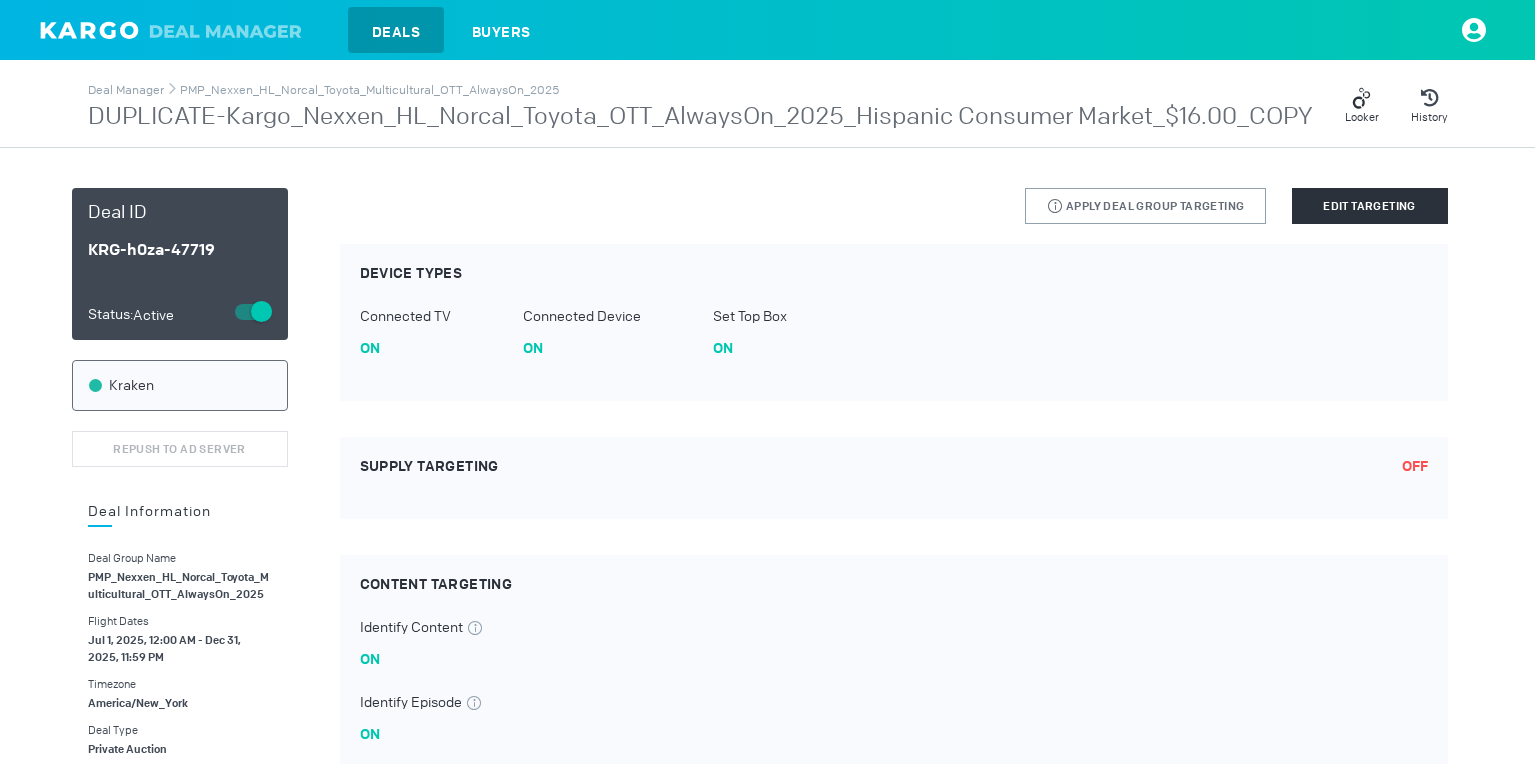 scroll, scrollTop: 78, scrollLeft: 0, axis: vertical 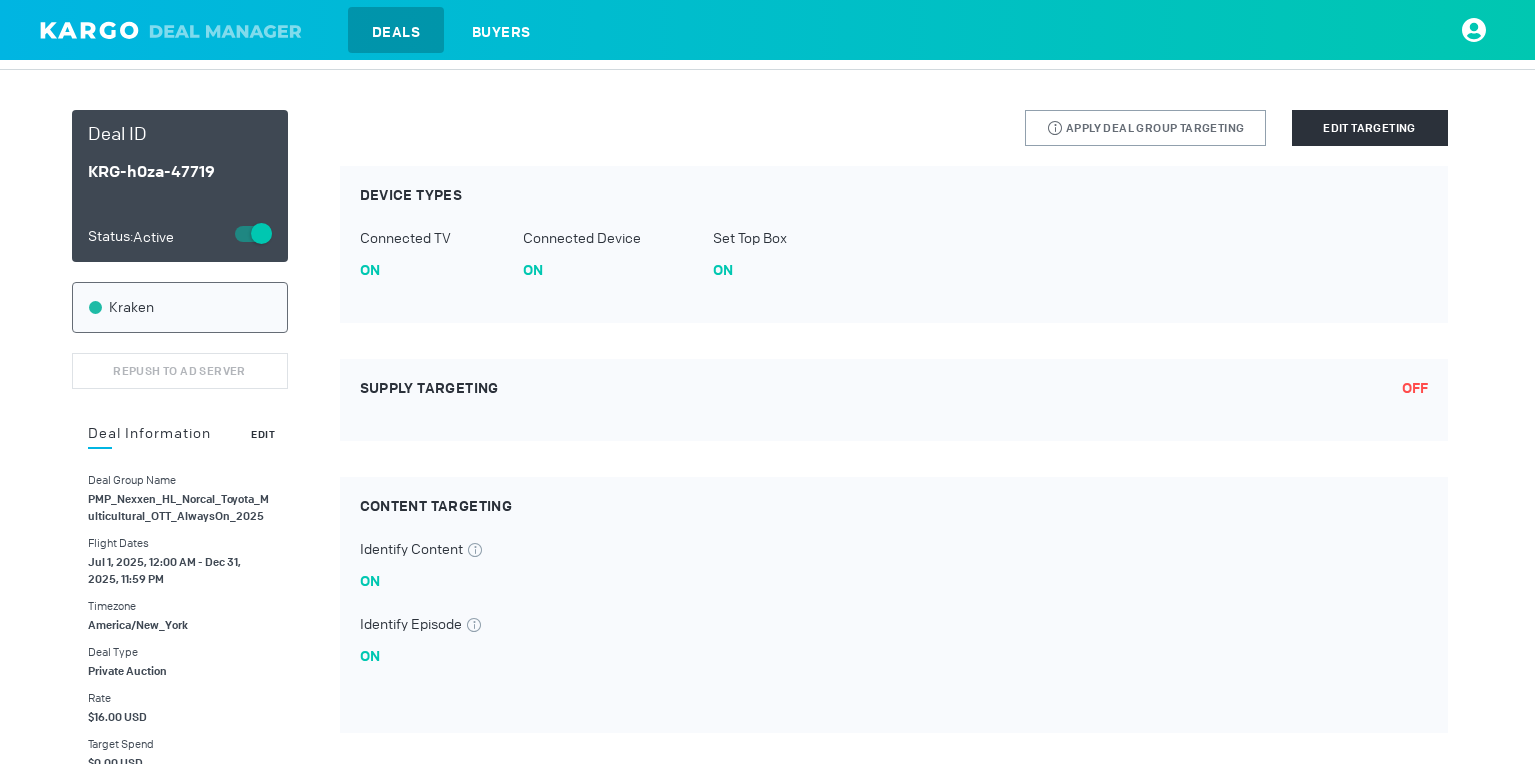 click on "Edit" at bounding box center (263, 434) 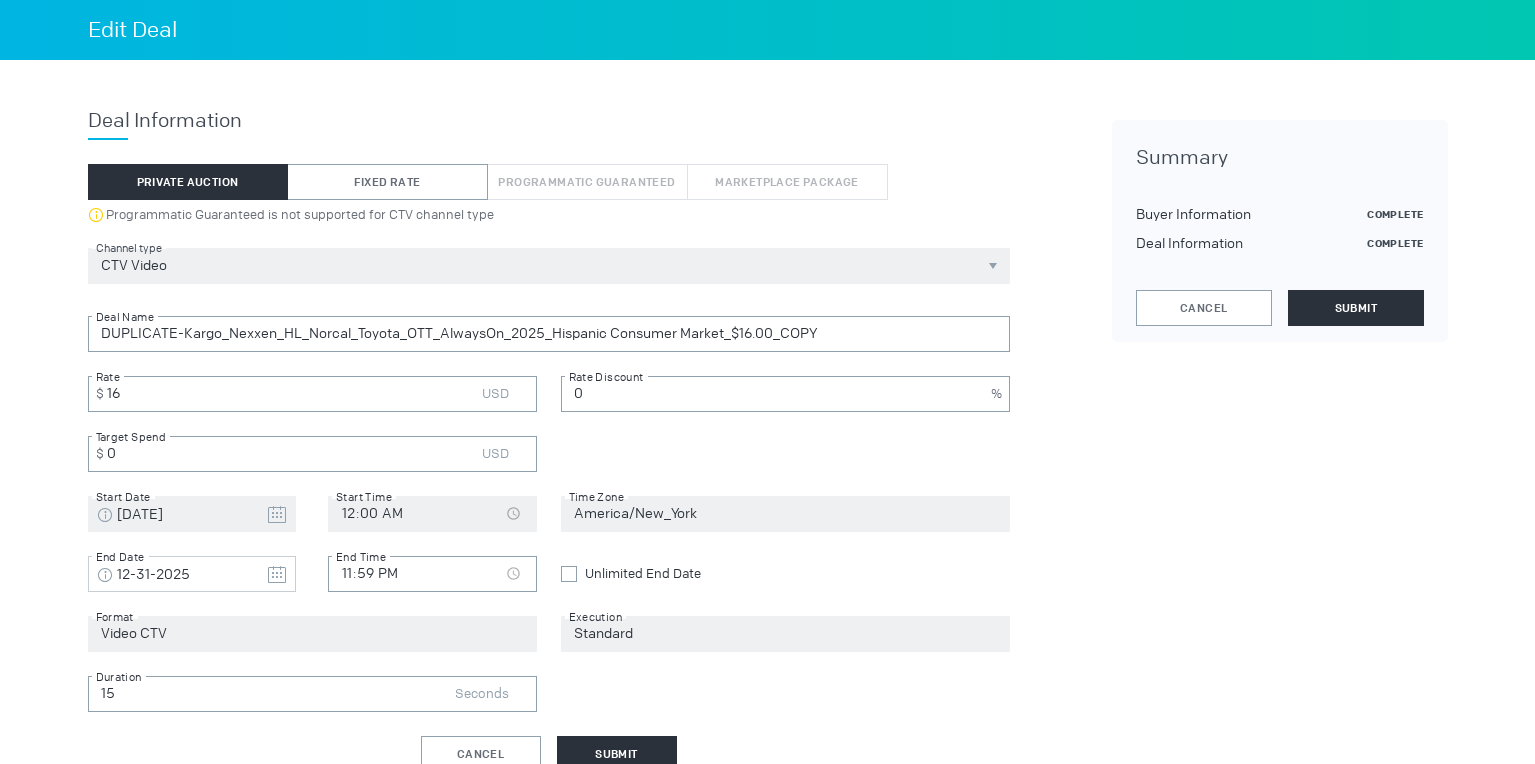 scroll, scrollTop: 395, scrollLeft: 0, axis: vertical 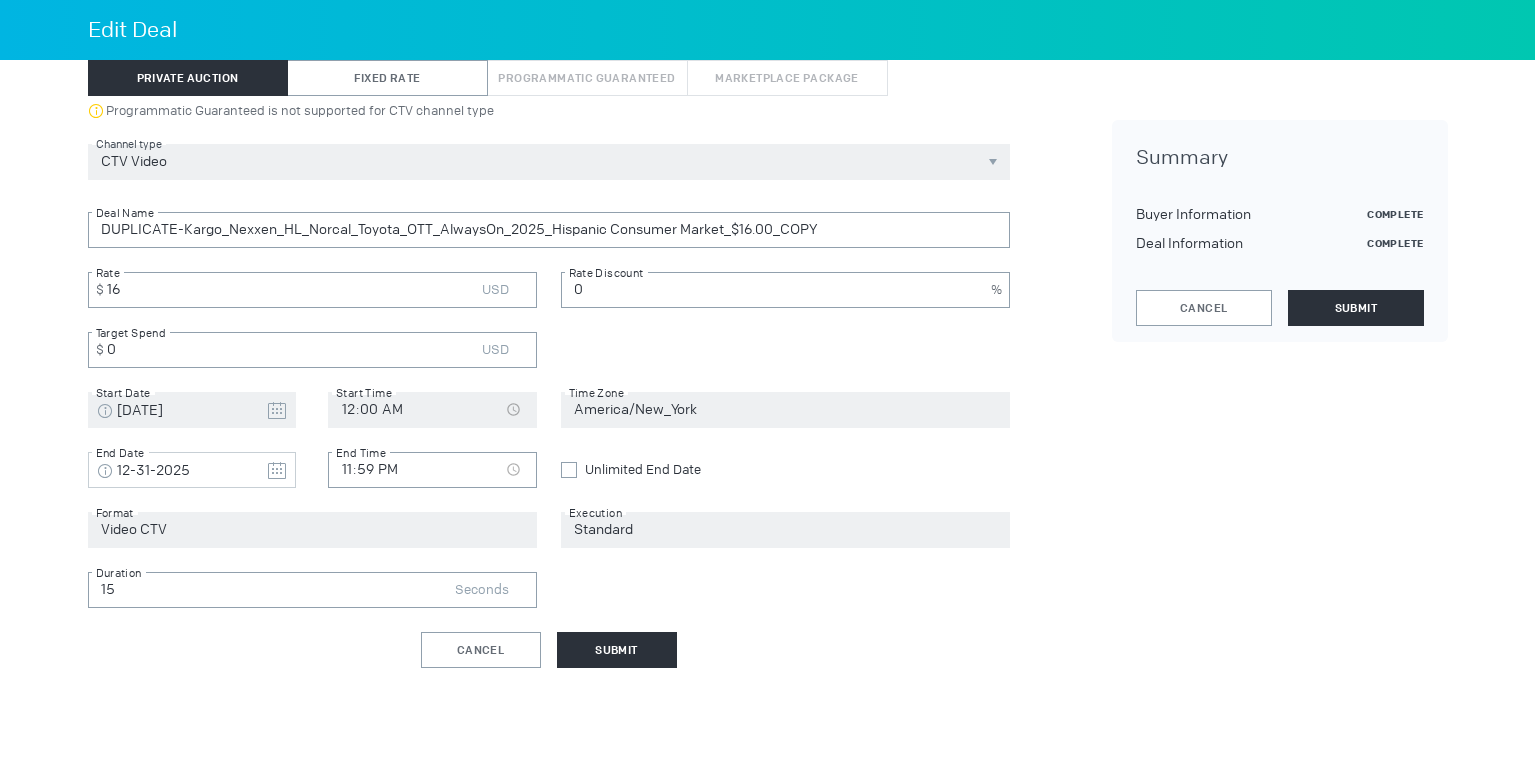 click on "Standard Execution" at bounding box center [785, 410] 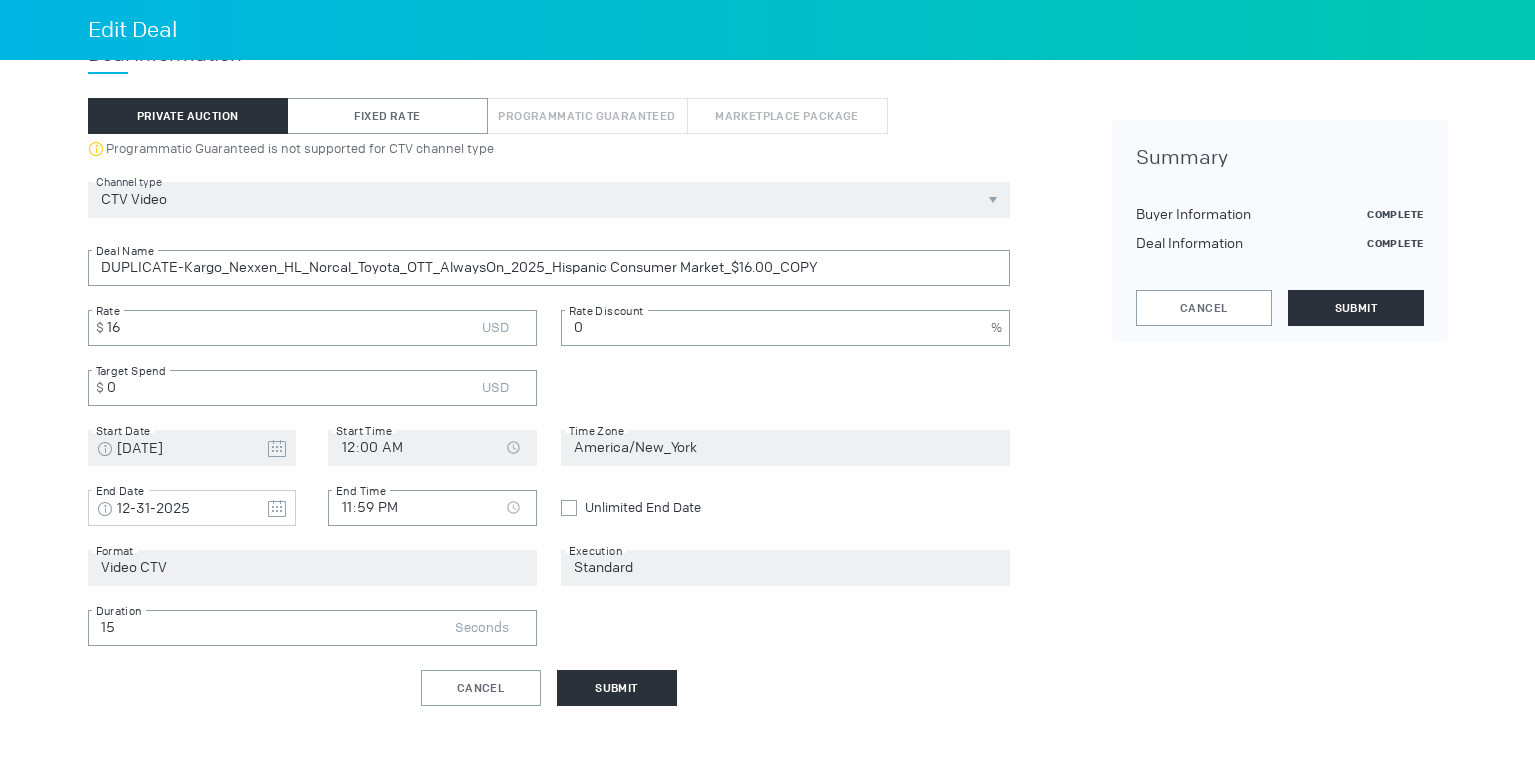 scroll, scrollTop: 395, scrollLeft: 0, axis: vertical 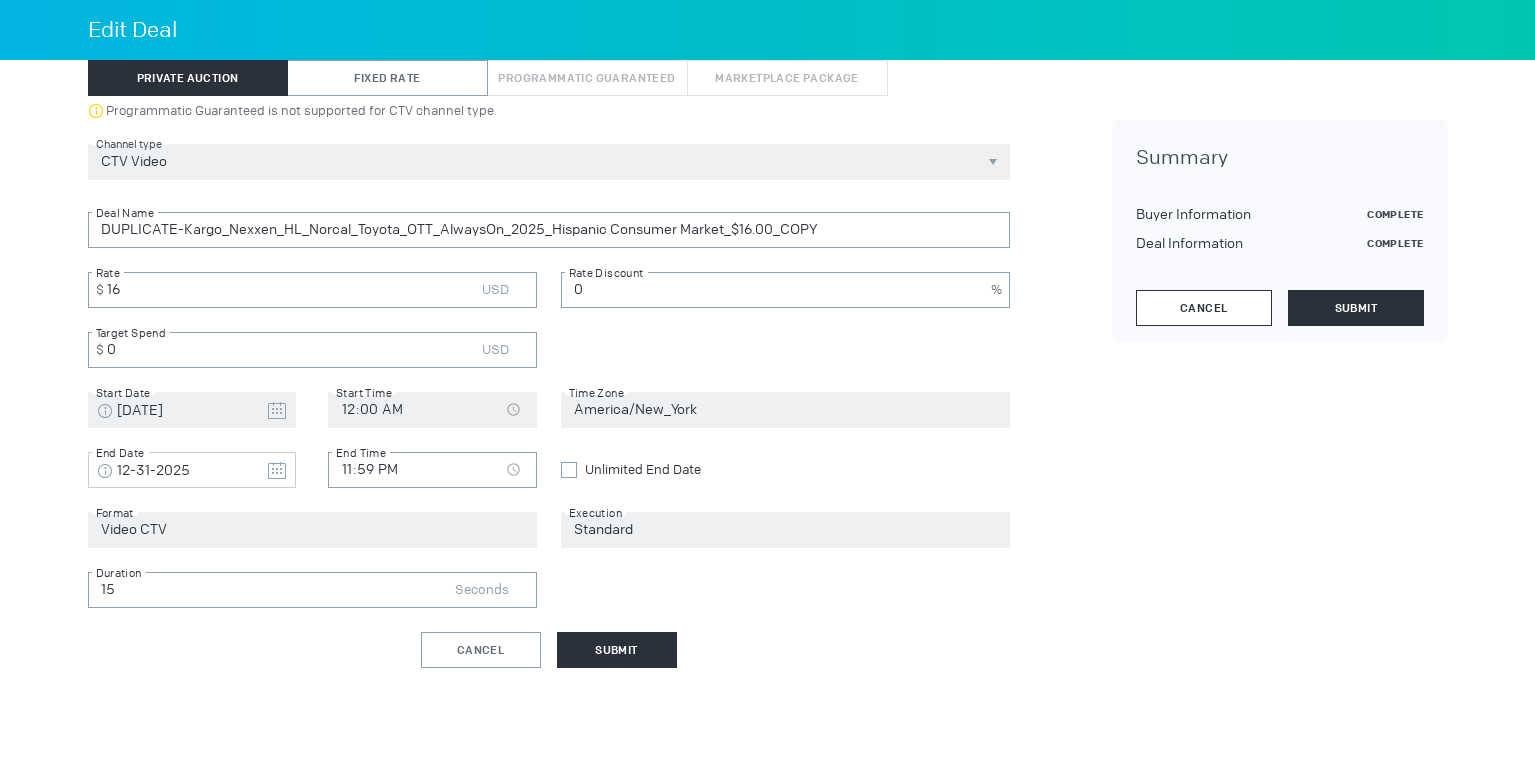 click on "Cancel" at bounding box center [1204, 308] 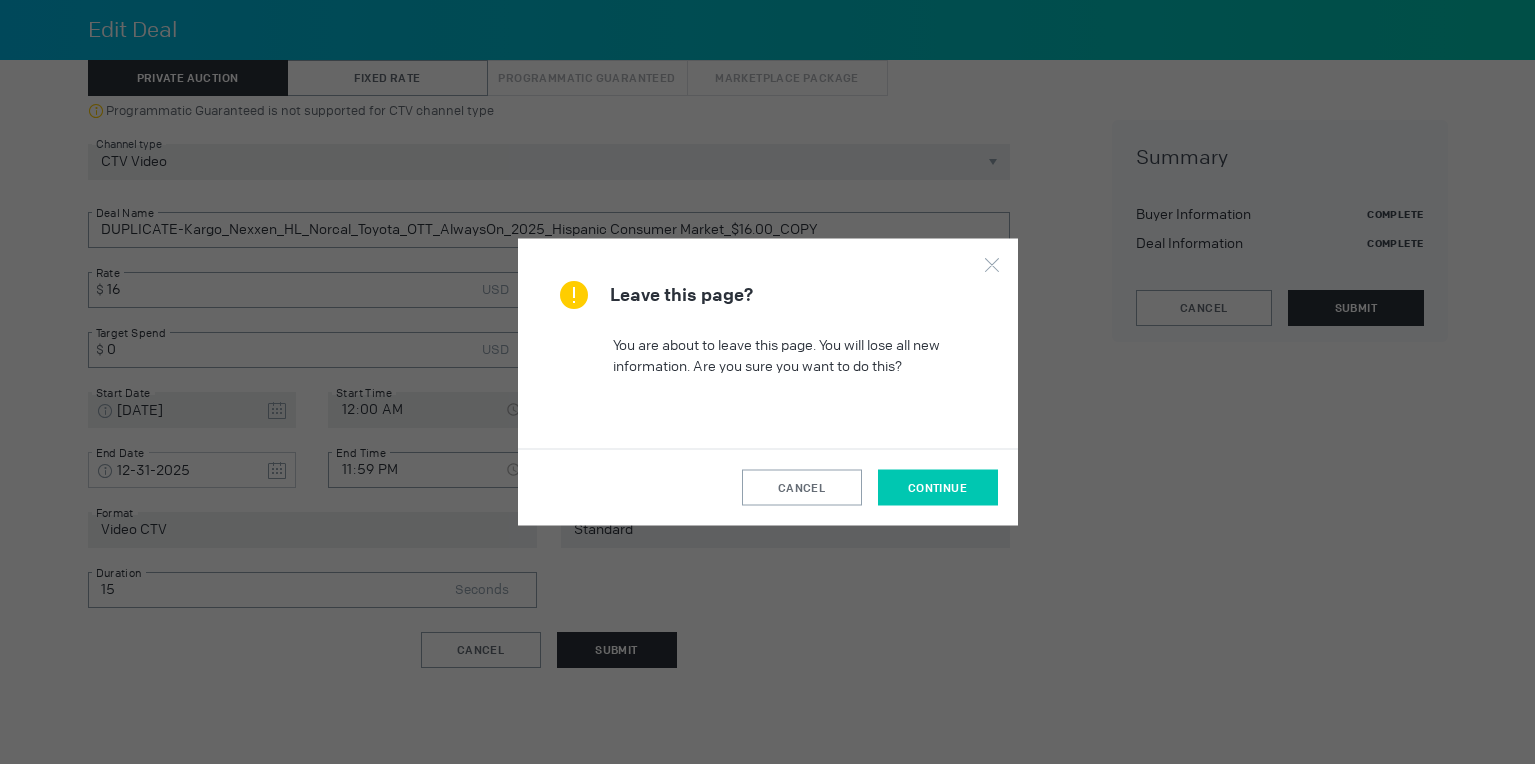 click on "continue" at bounding box center [938, 488] 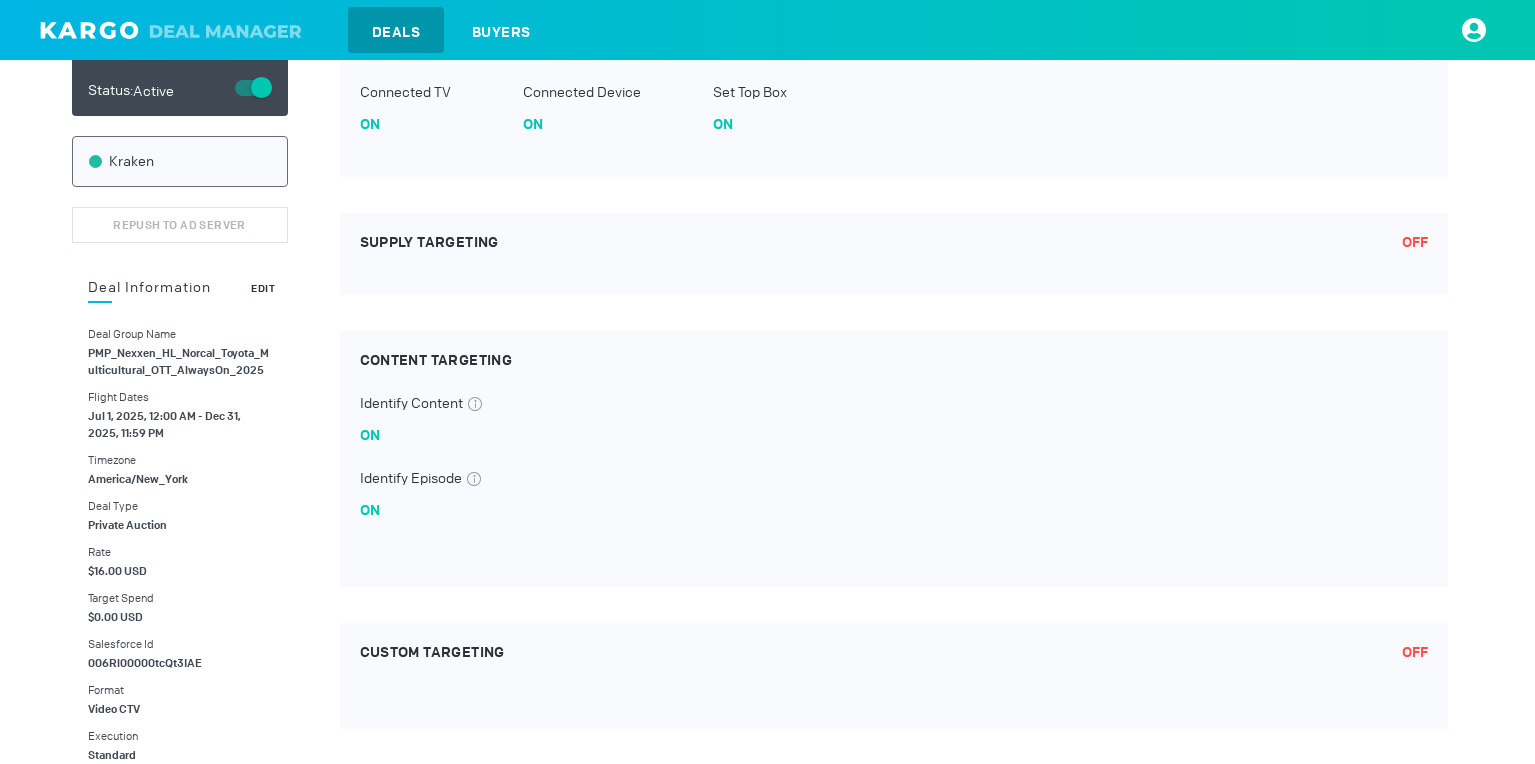 scroll, scrollTop: 221, scrollLeft: 0, axis: vertical 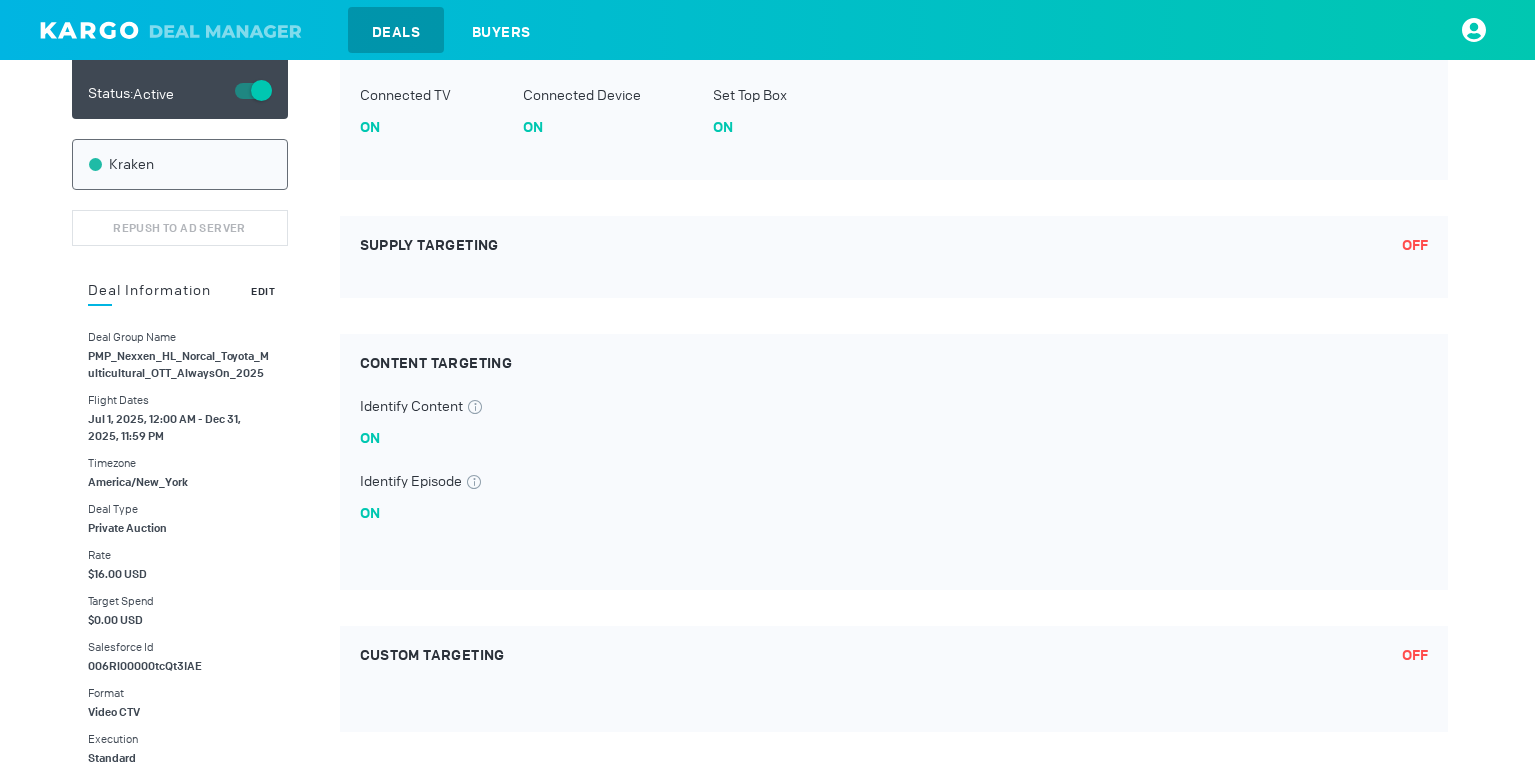 click on "Edit" at bounding box center [263, 291] 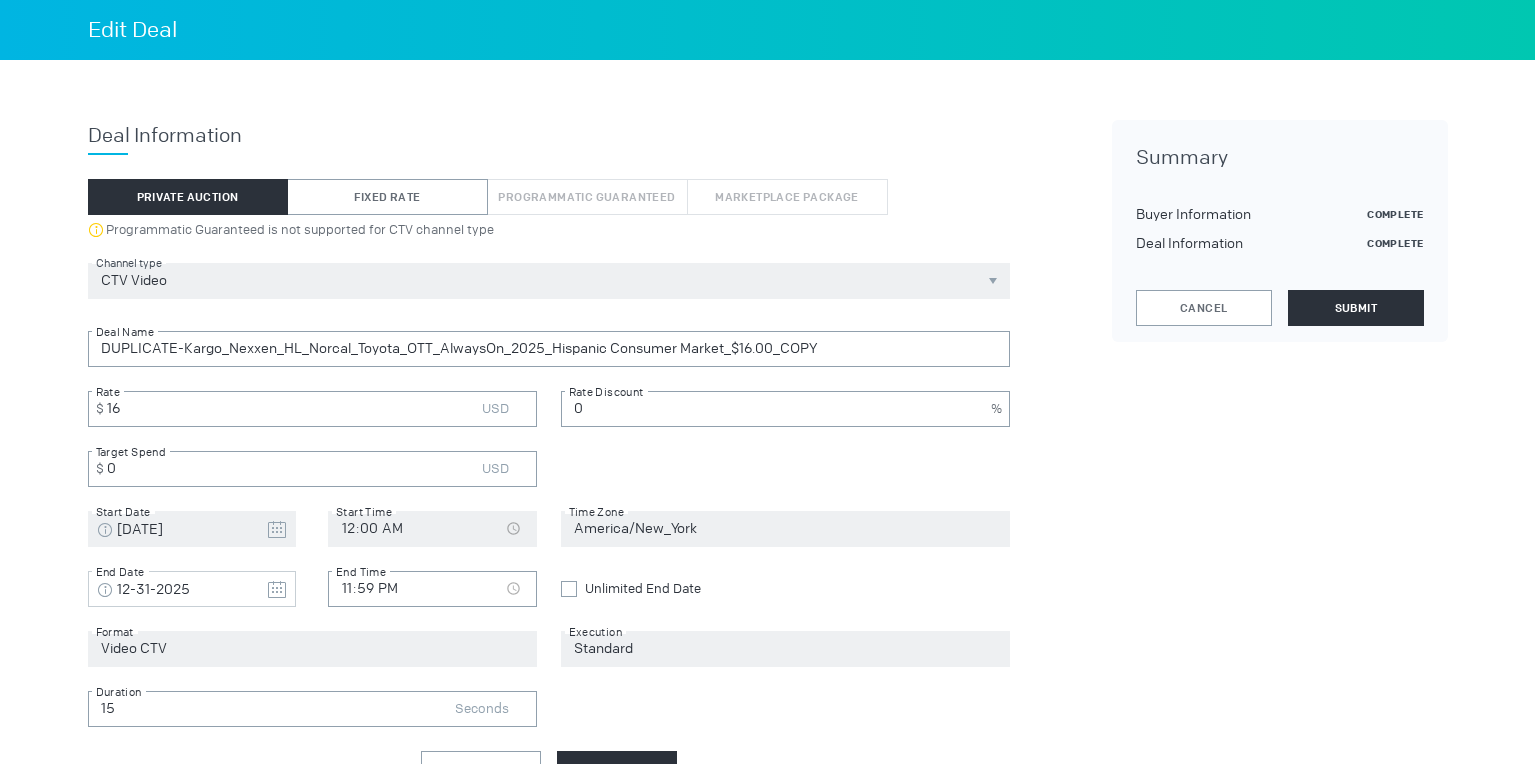 scroll, scrollTop: 395, scrollLeft: 0, axis: vertical 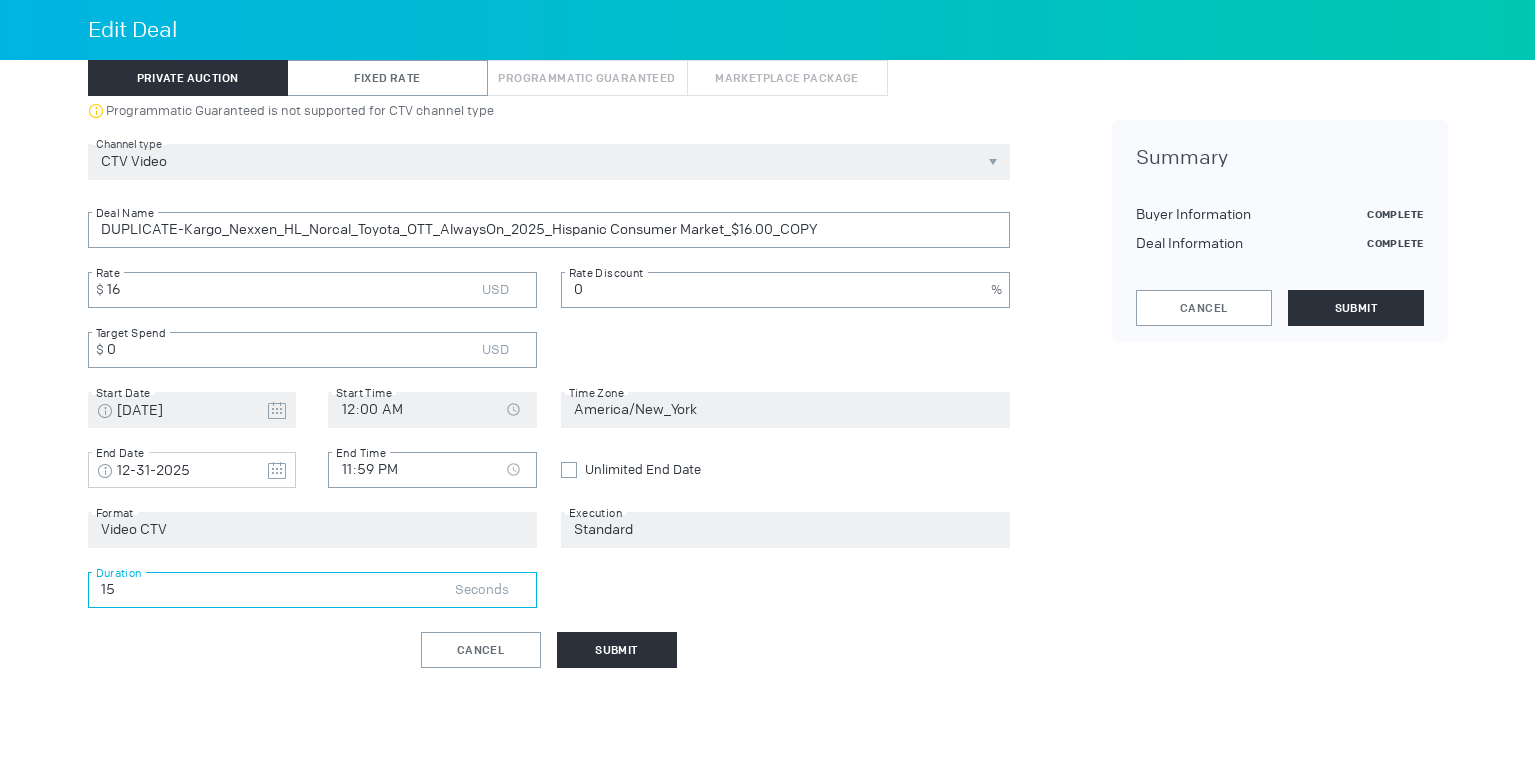 click on "15" at bounding box center [312, 590] 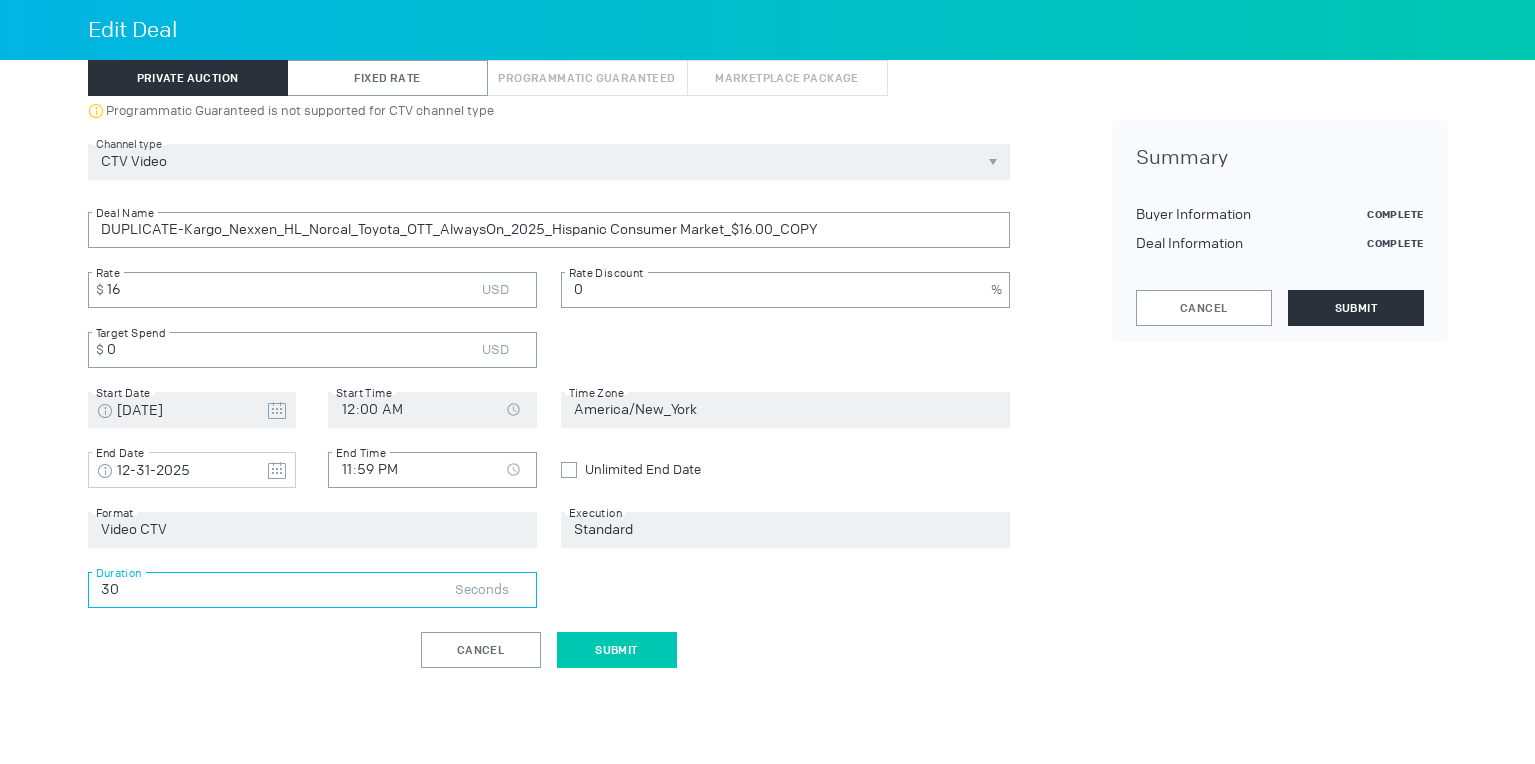 type on "30" 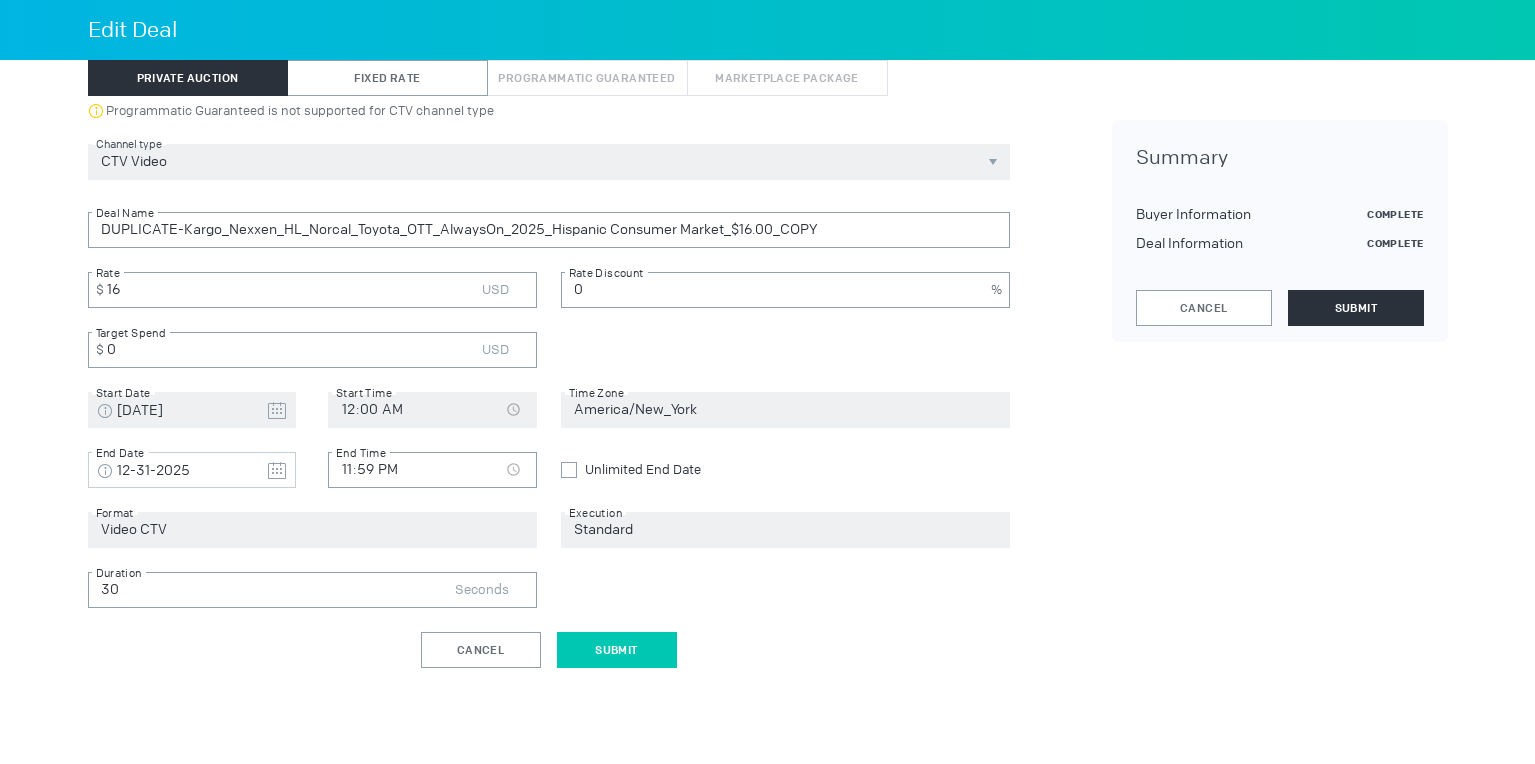 click on "Submit" at bounding box center (617, 650) 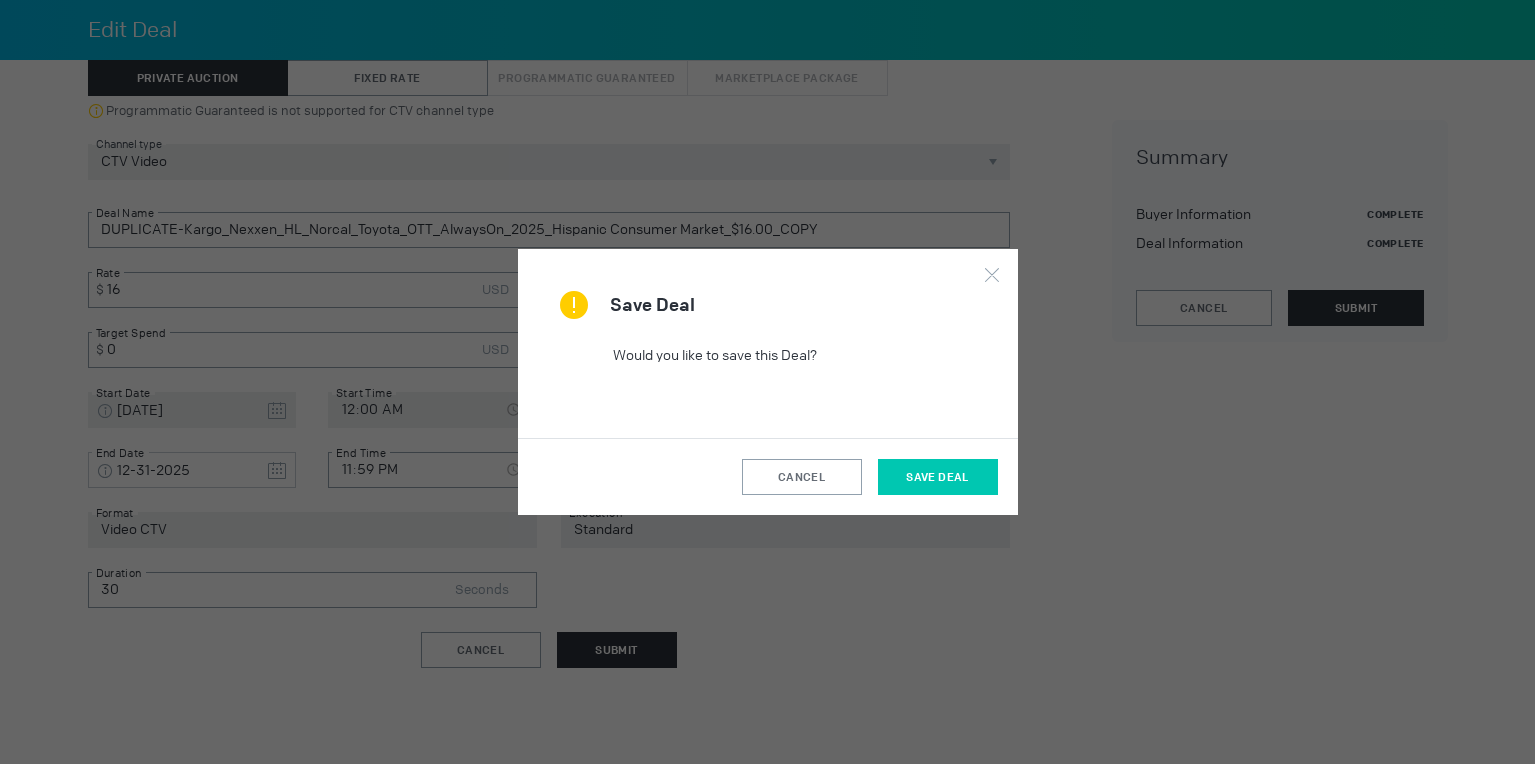 click on "Save Deal" at bounding box center (938, 477) 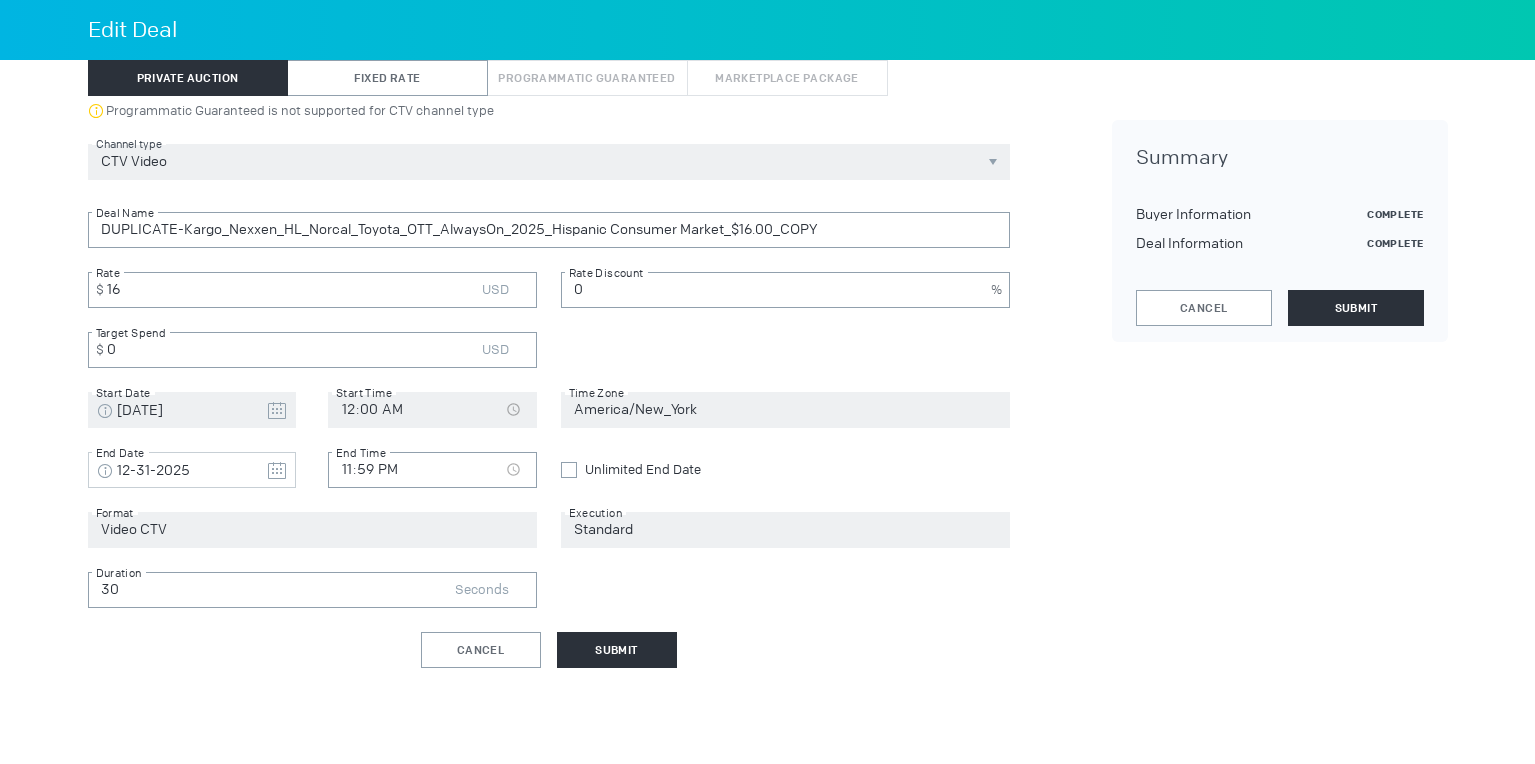 scroll, scrollTop: 0, scrollLeft: 0, axis: both 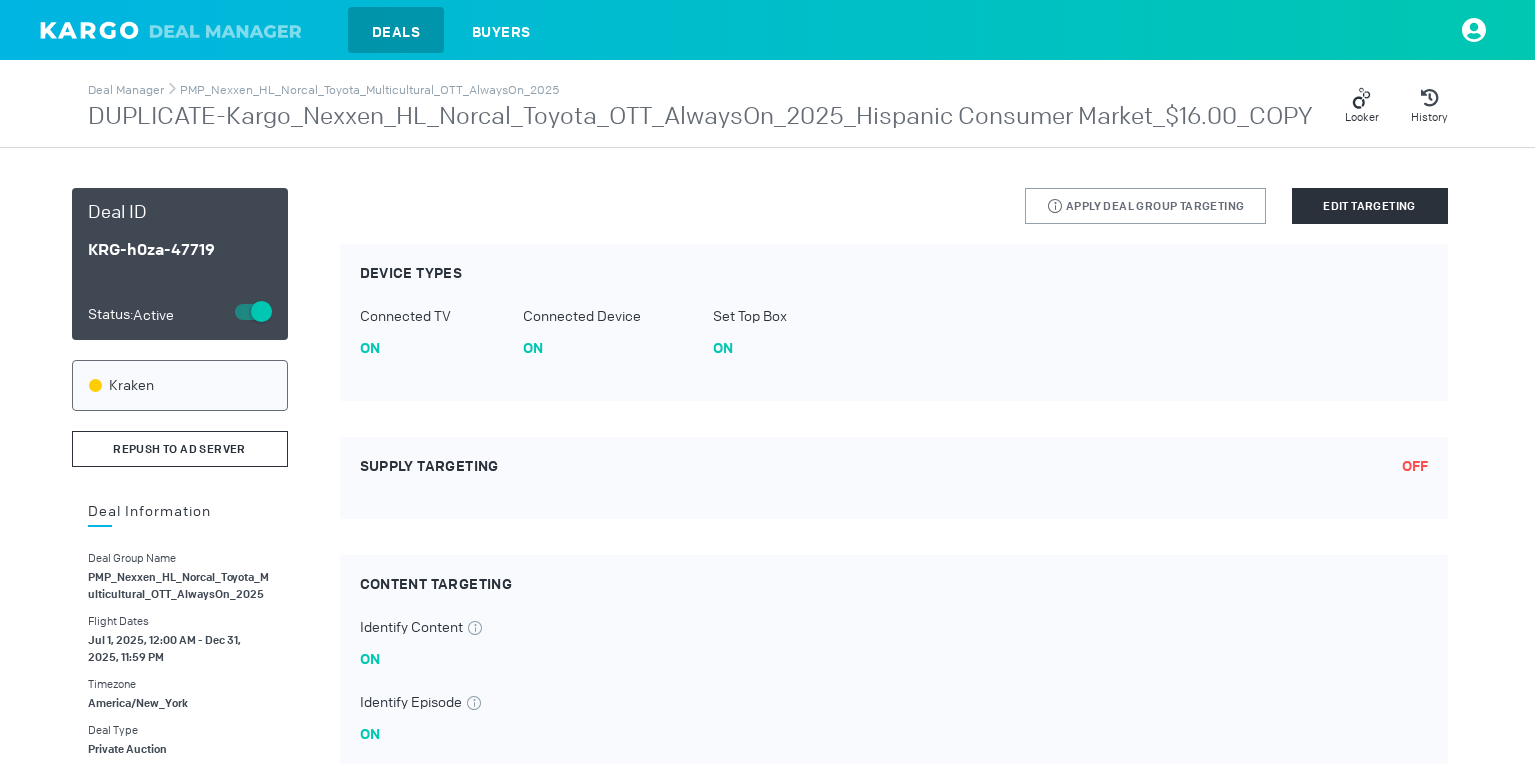 click on "Repush to Ad Server" at bounding box center (179, 449) 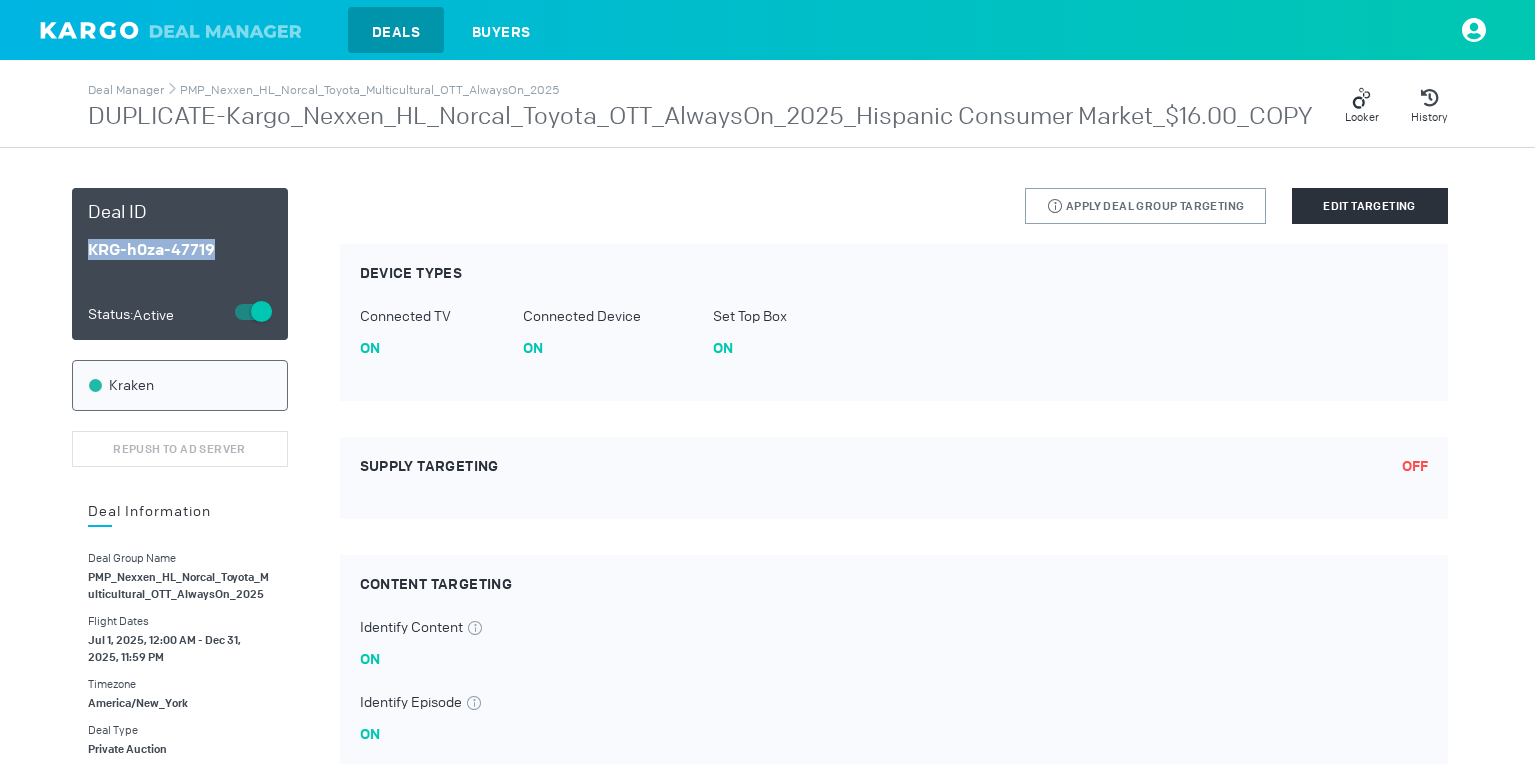 drag, startPoint x: 216, startPoint y: 251, endPoint x: 86, endPoint y: 248, distance: 130.0346 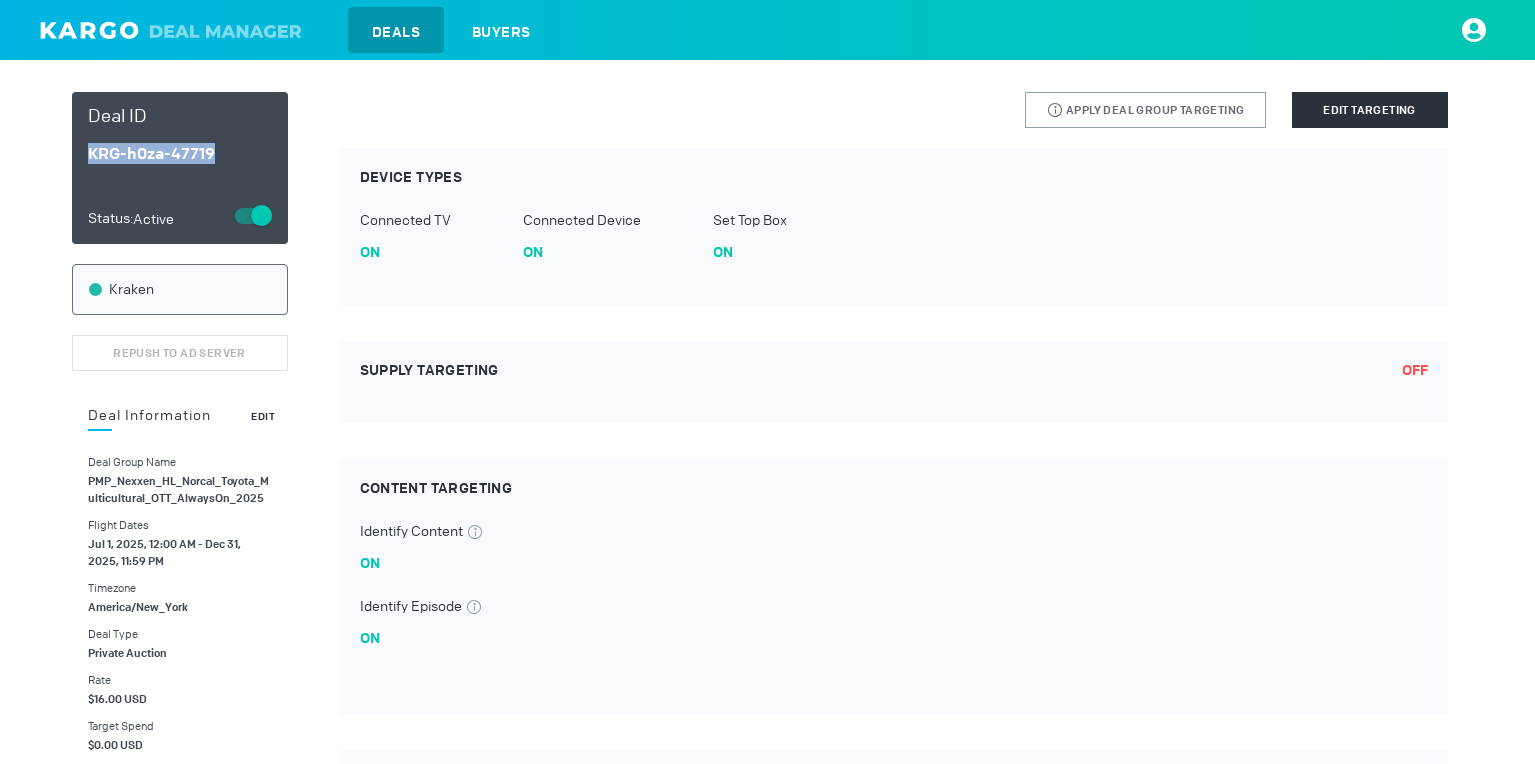 click on "Edit" at bounding box center [263, 416] 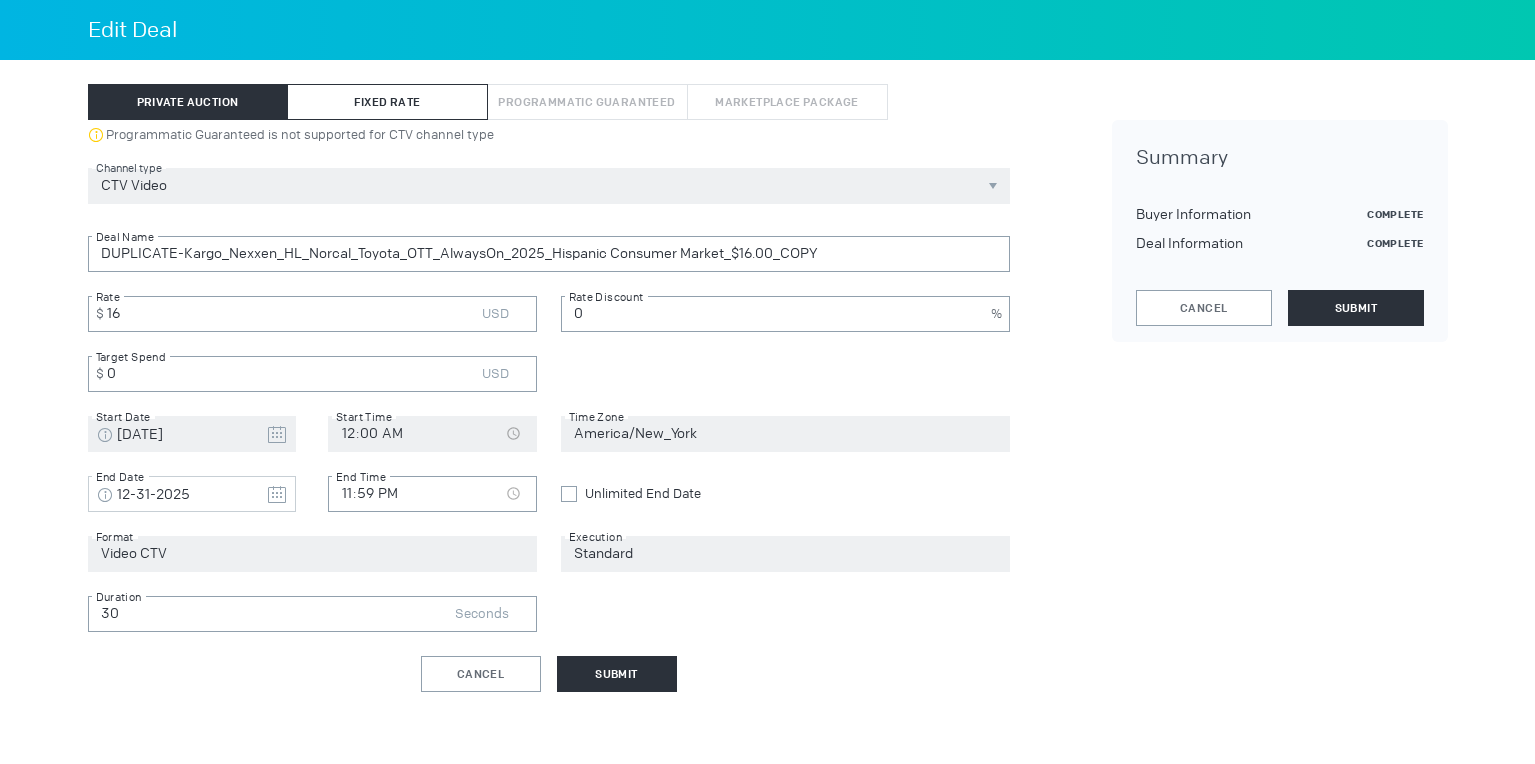 scroll, scrollTop: 395, scrollLeft: 0, axis: vertical 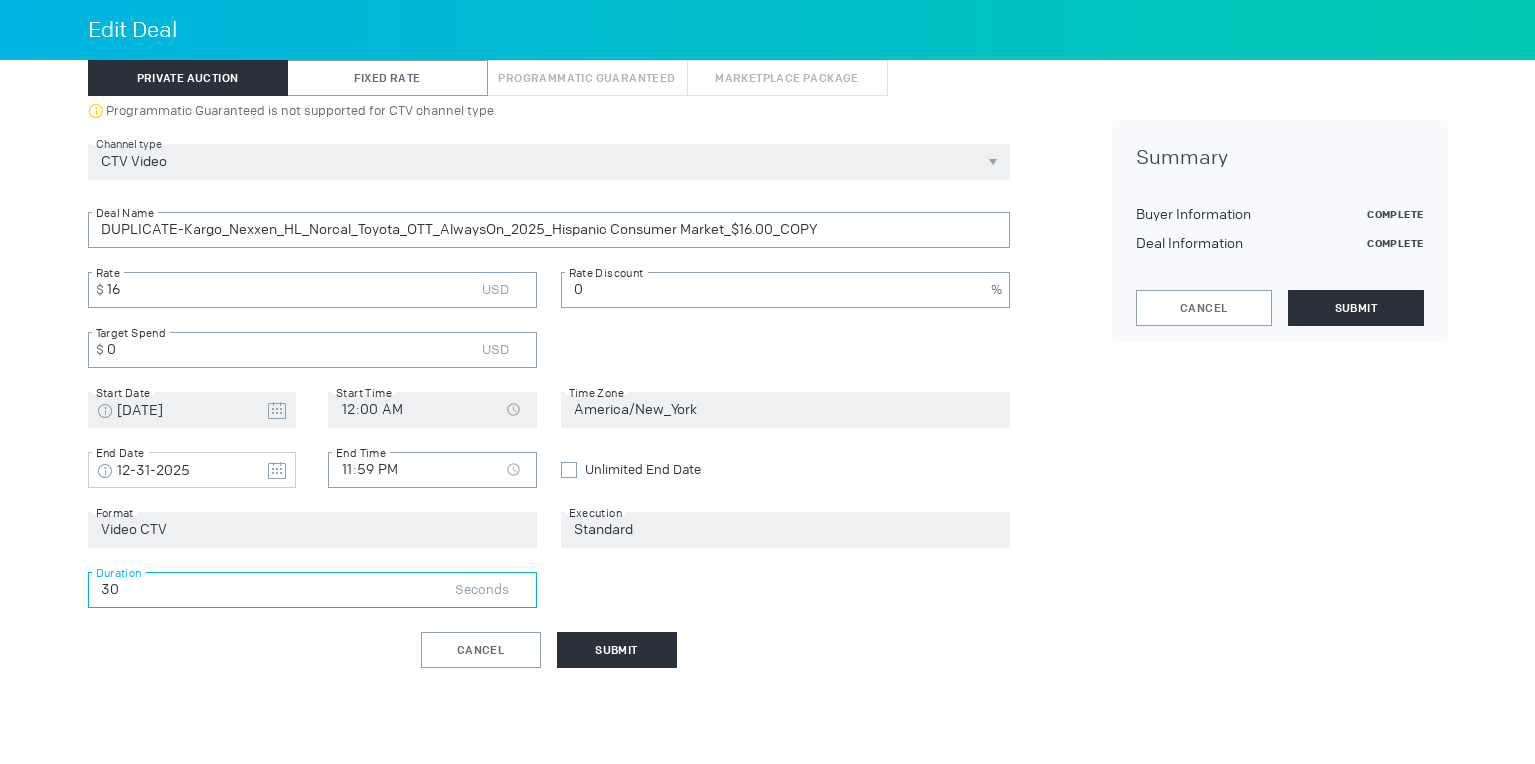 drag, startPoint x: 208, startPoint y: 596, endPoint x: 39, endPoint y: 579, distance: 169.85287 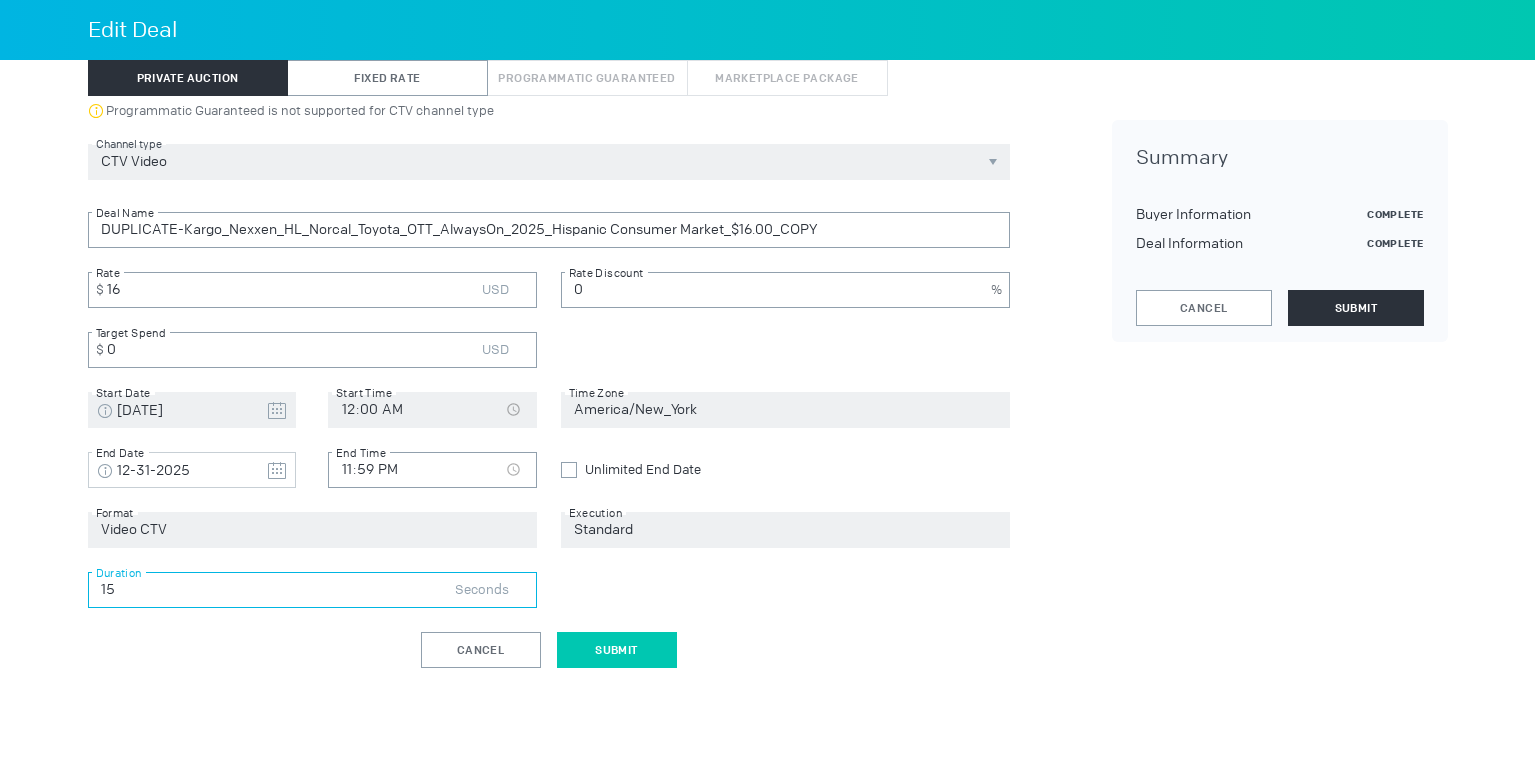type on "15" 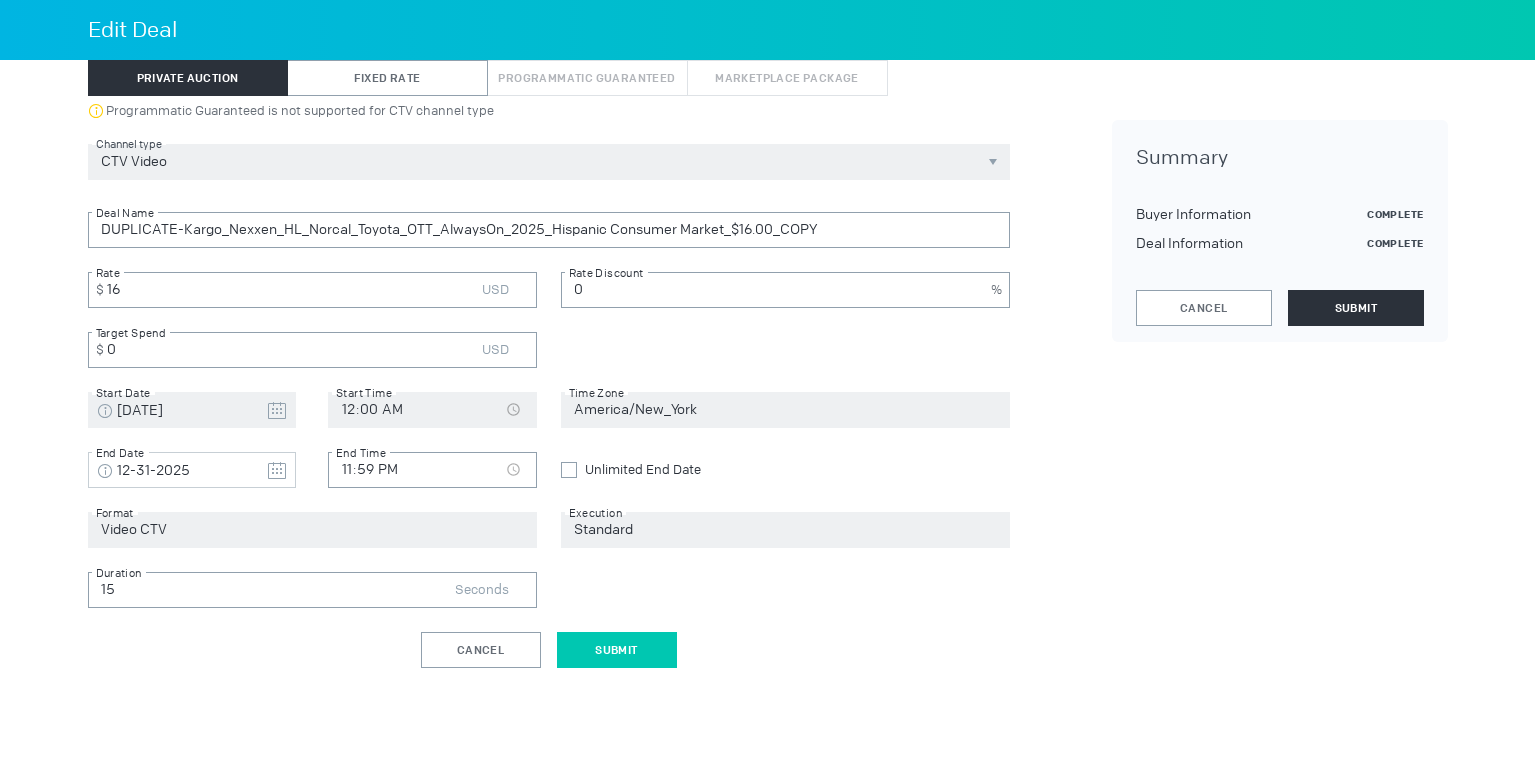 click on "Submit" at bounding box center (617, 650) 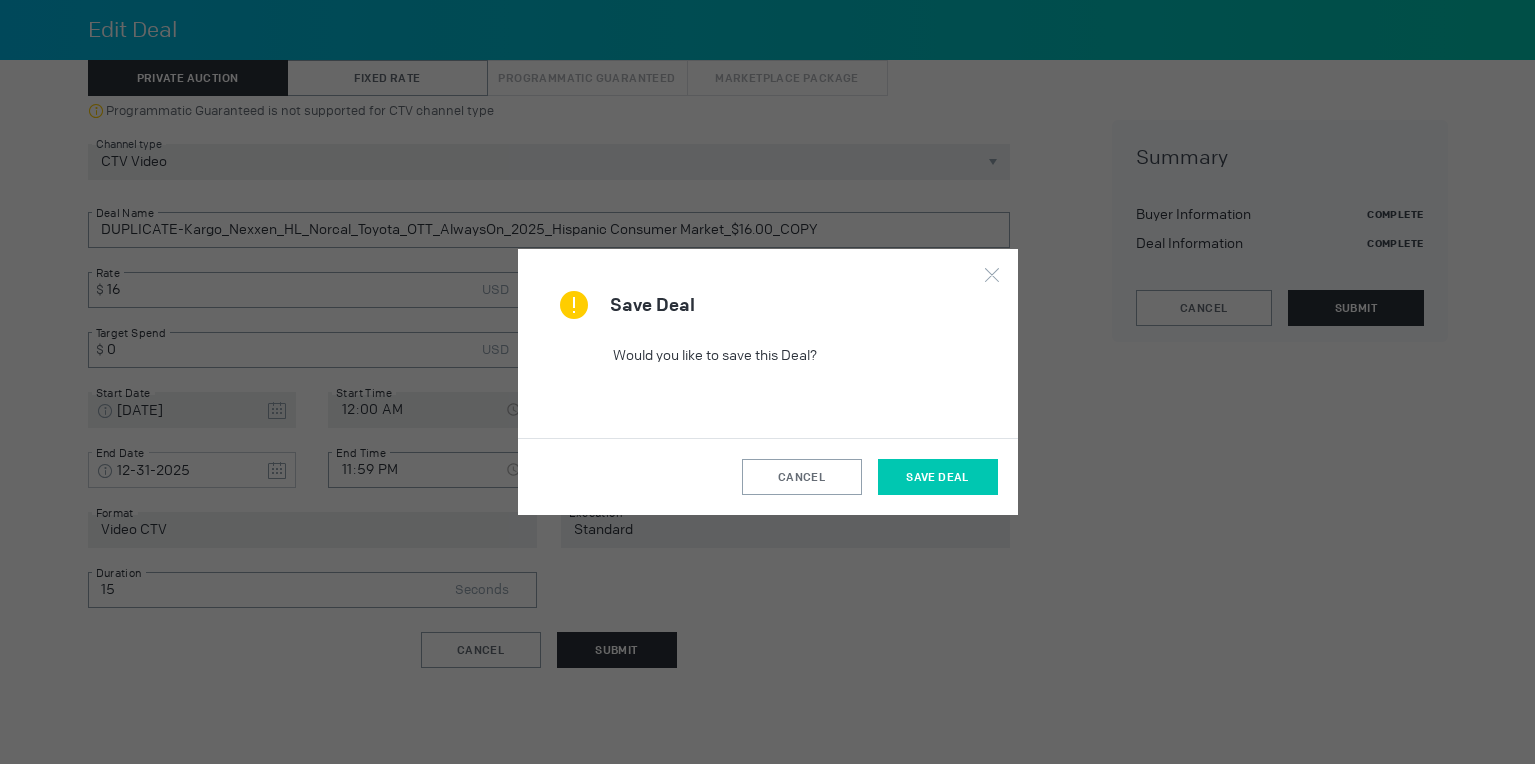 click on "Save Deal" at bounding box center [937, 477] 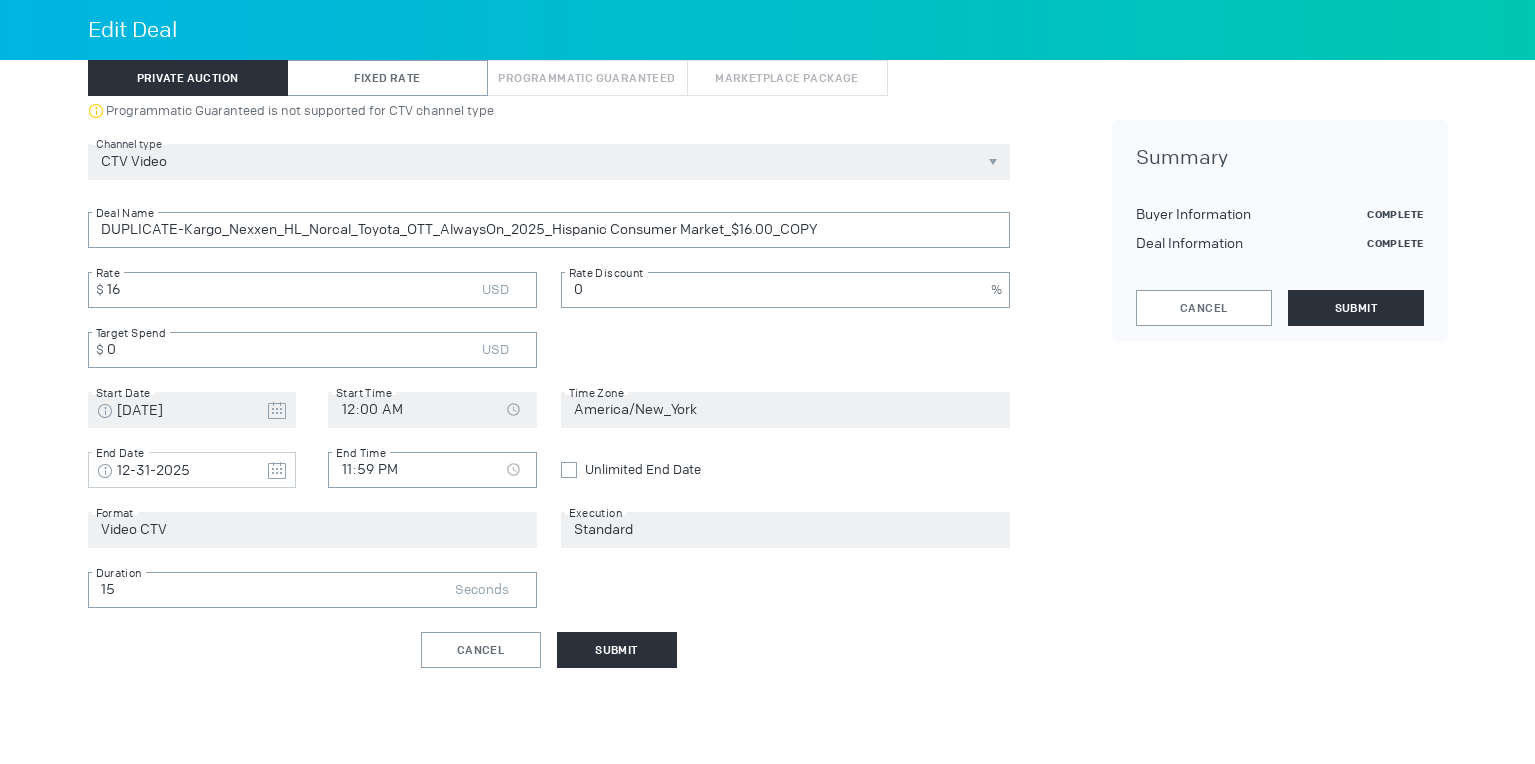 scroll, scrollTop: 0, scrollLeft: 0, axis: both 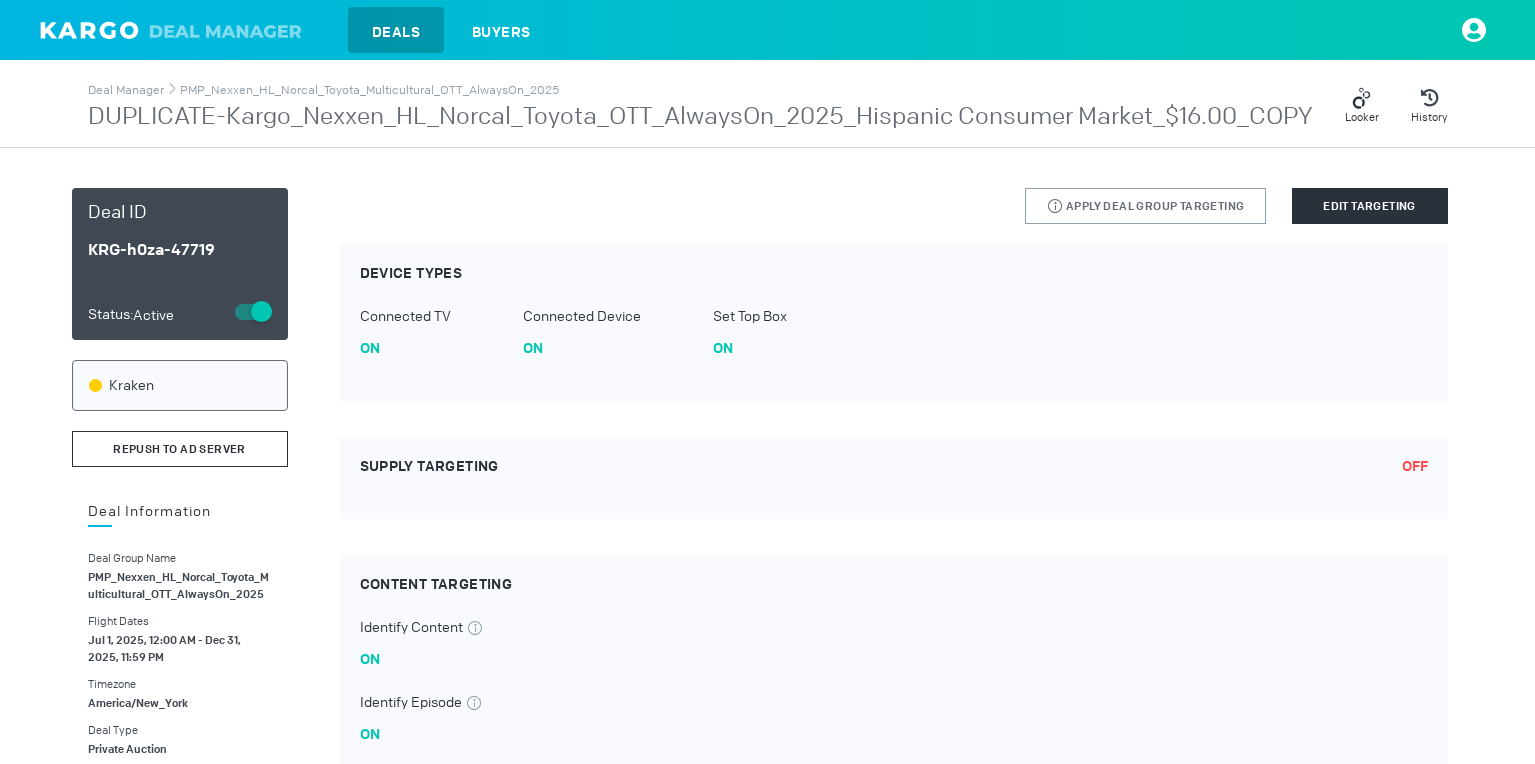 click on "Repush to Ad Server" at bounding box center [180, 449] 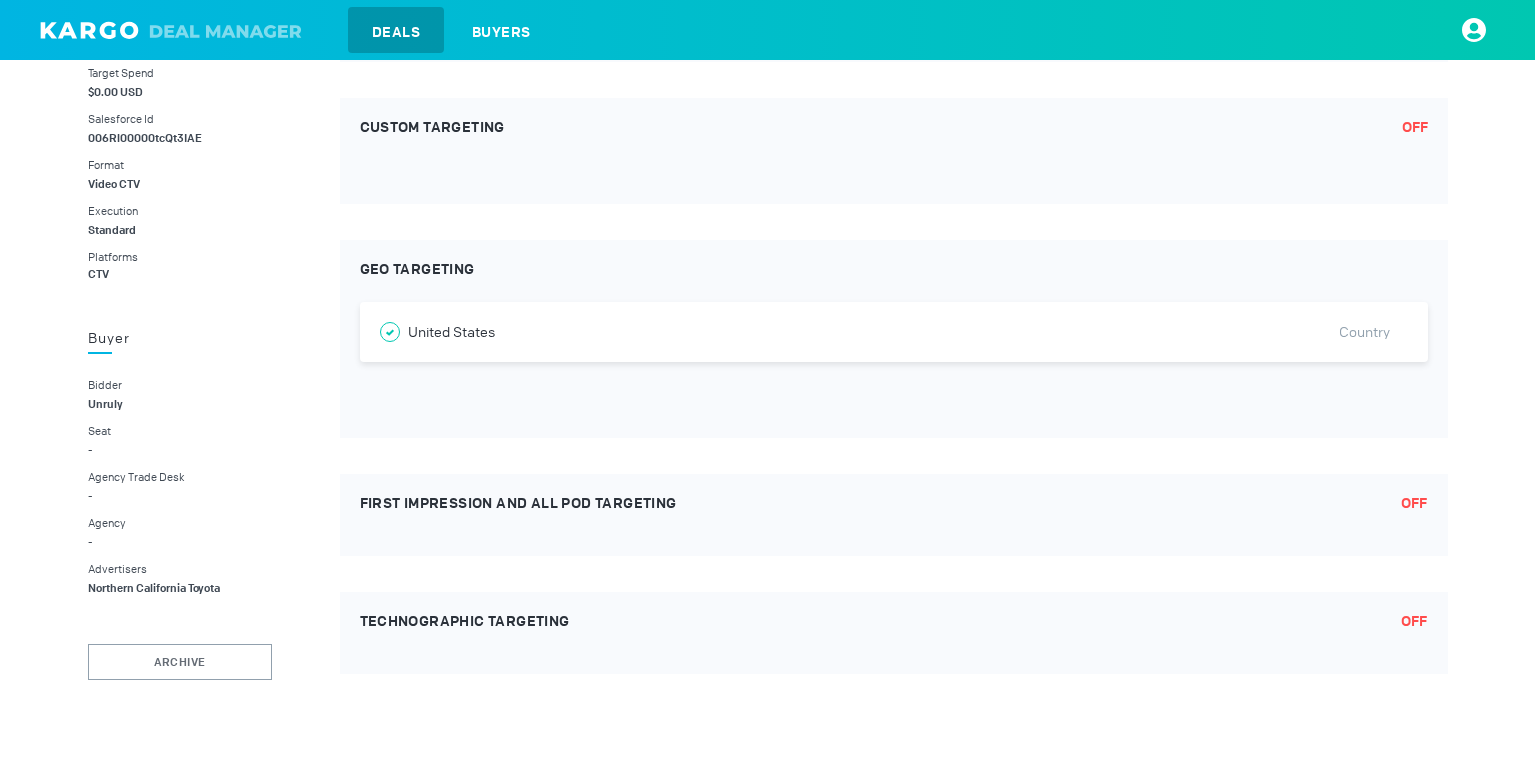 scroll, scrollTop: 779, scrollLeft: 0, axis: vertical 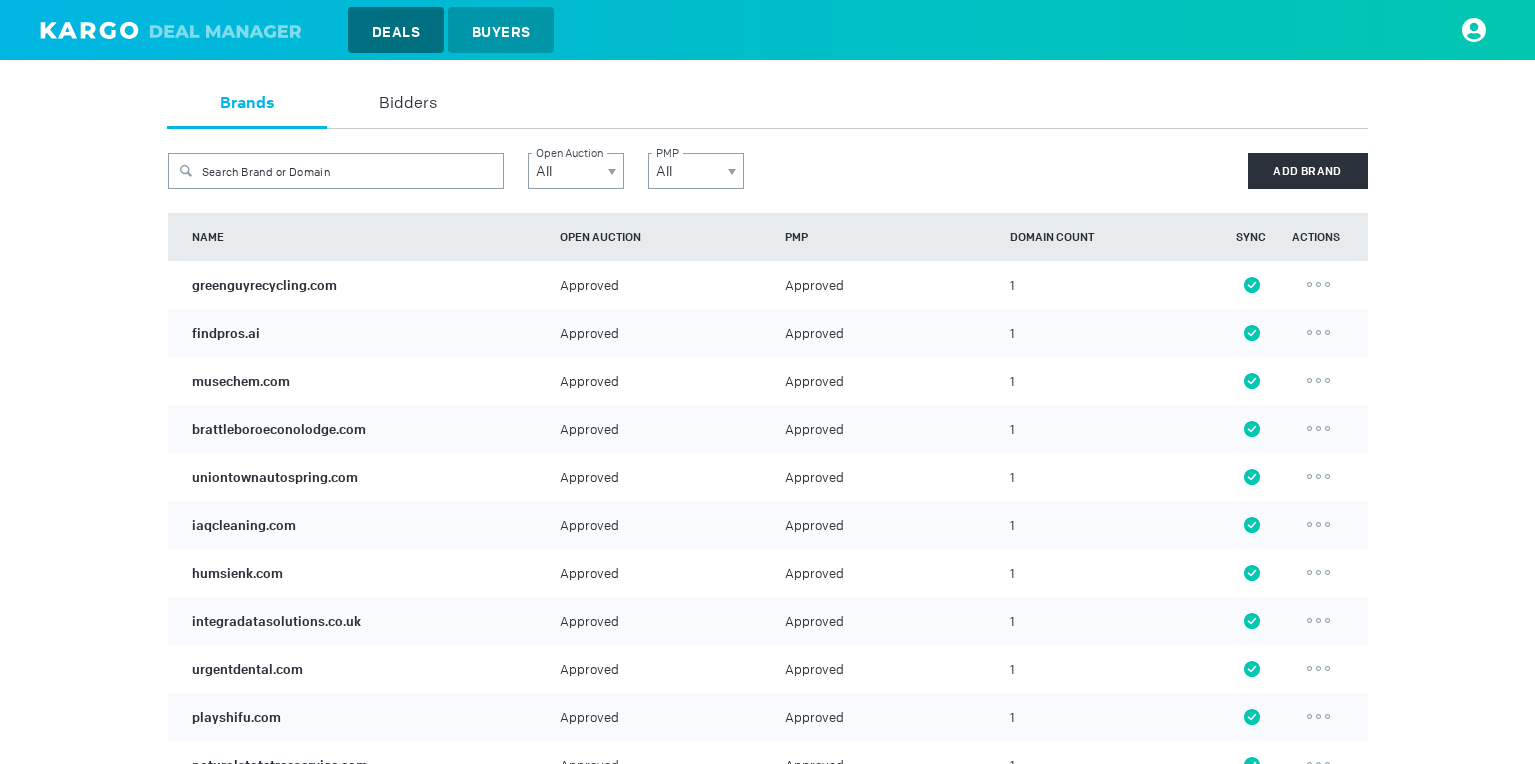 click on "Deals" at bounding box center [396, 32] 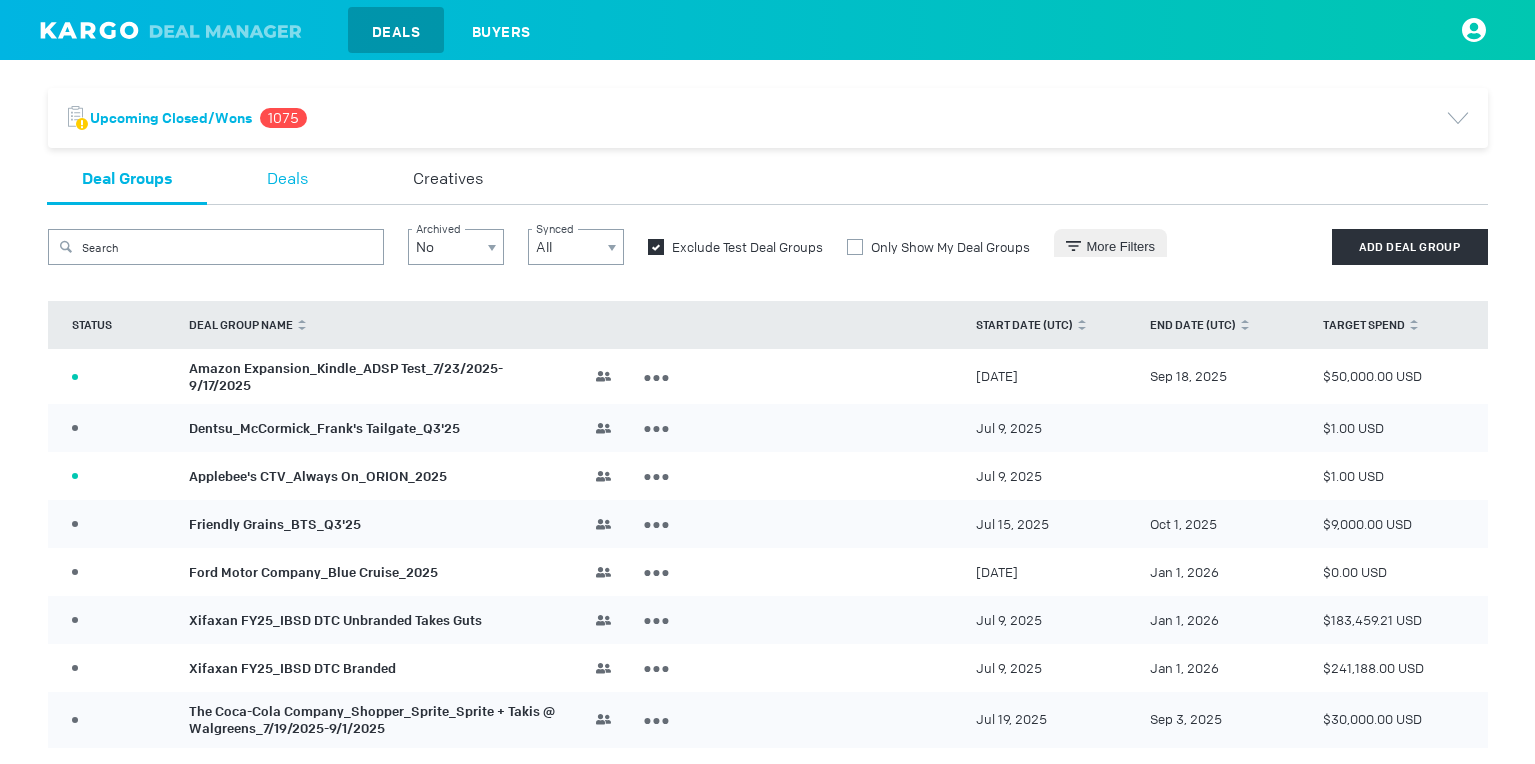 click on "Deals" at bounding box center (287, 180) 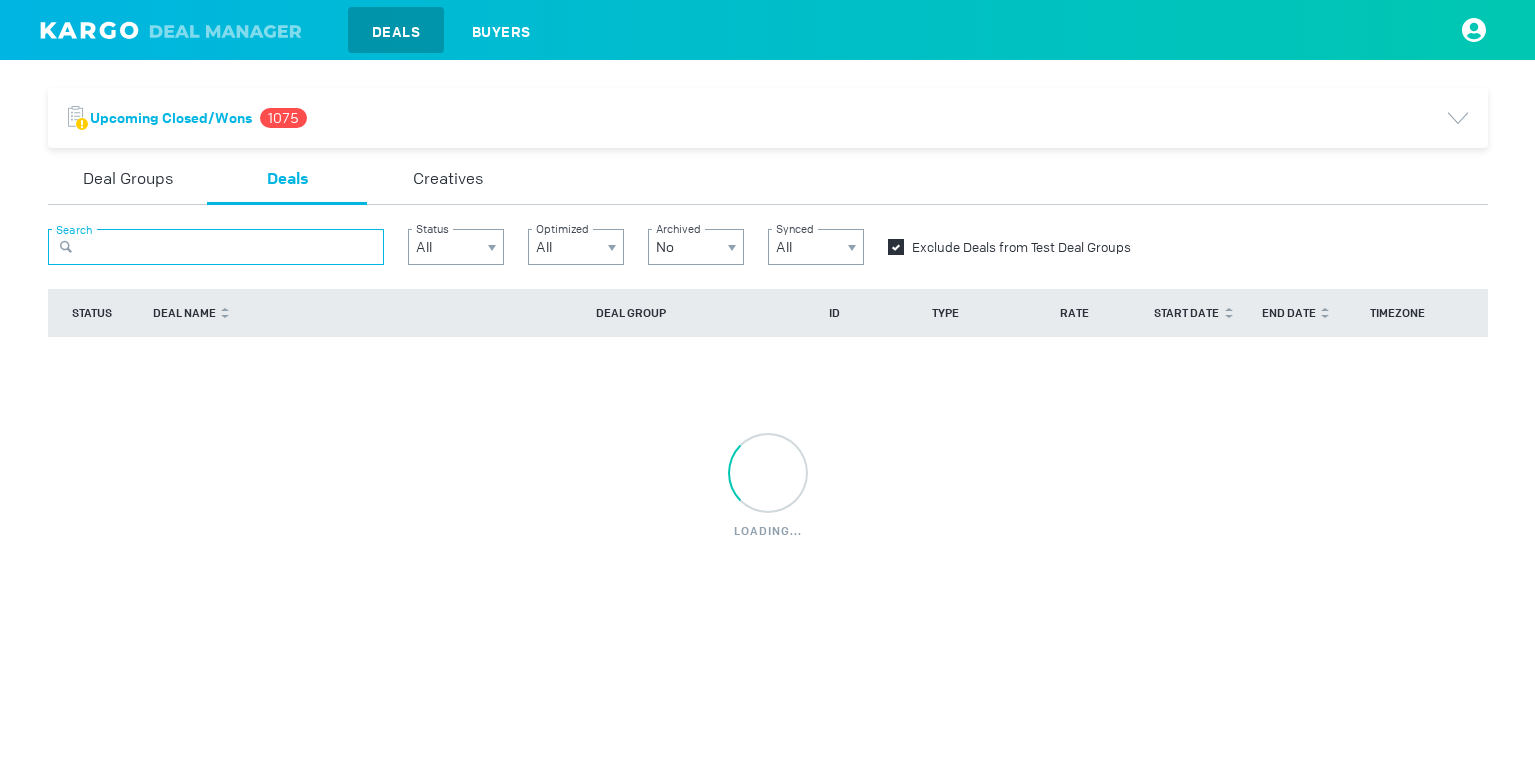 click at bounding box center (216, 247) 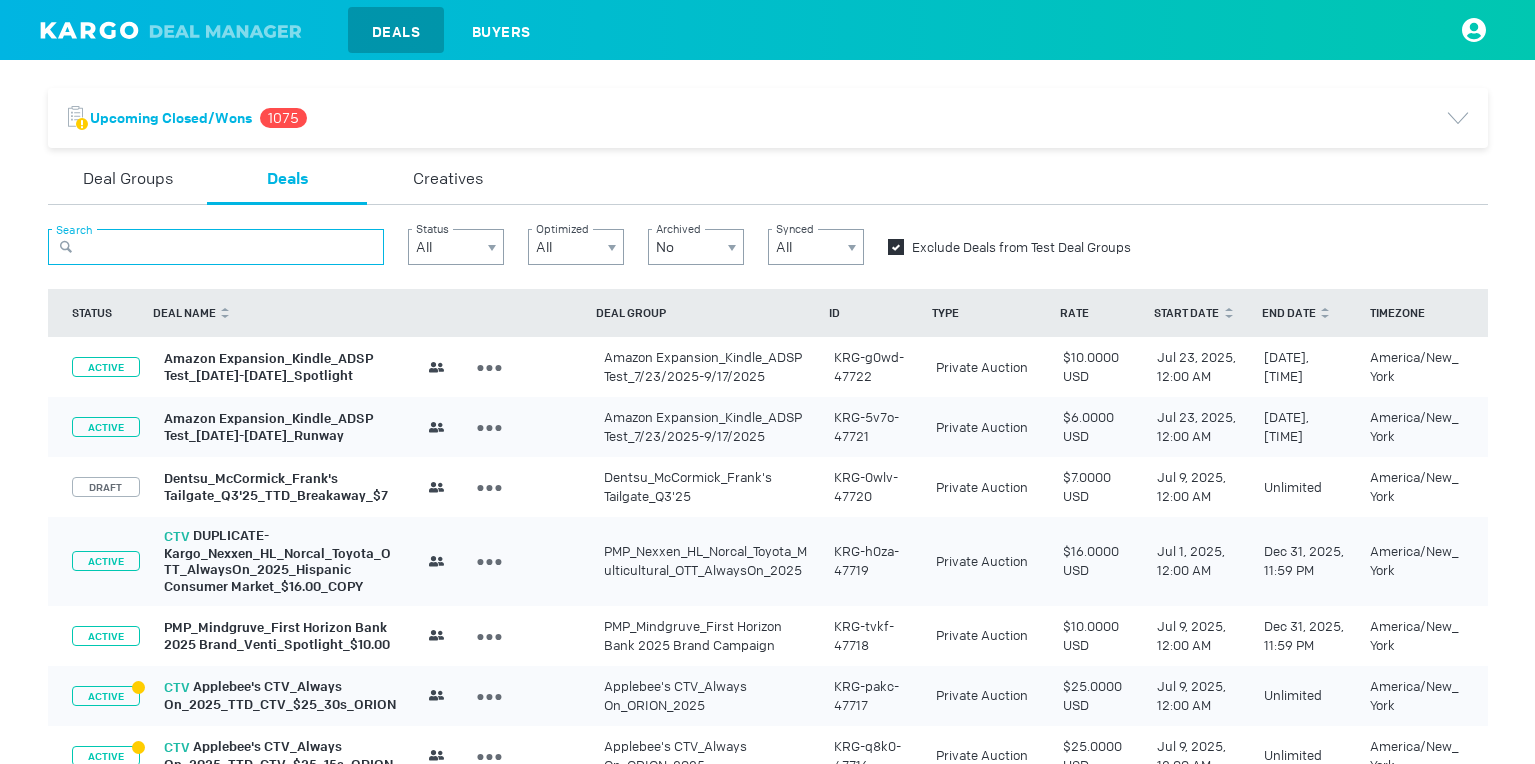 paste on "KRG-51xt-46444" 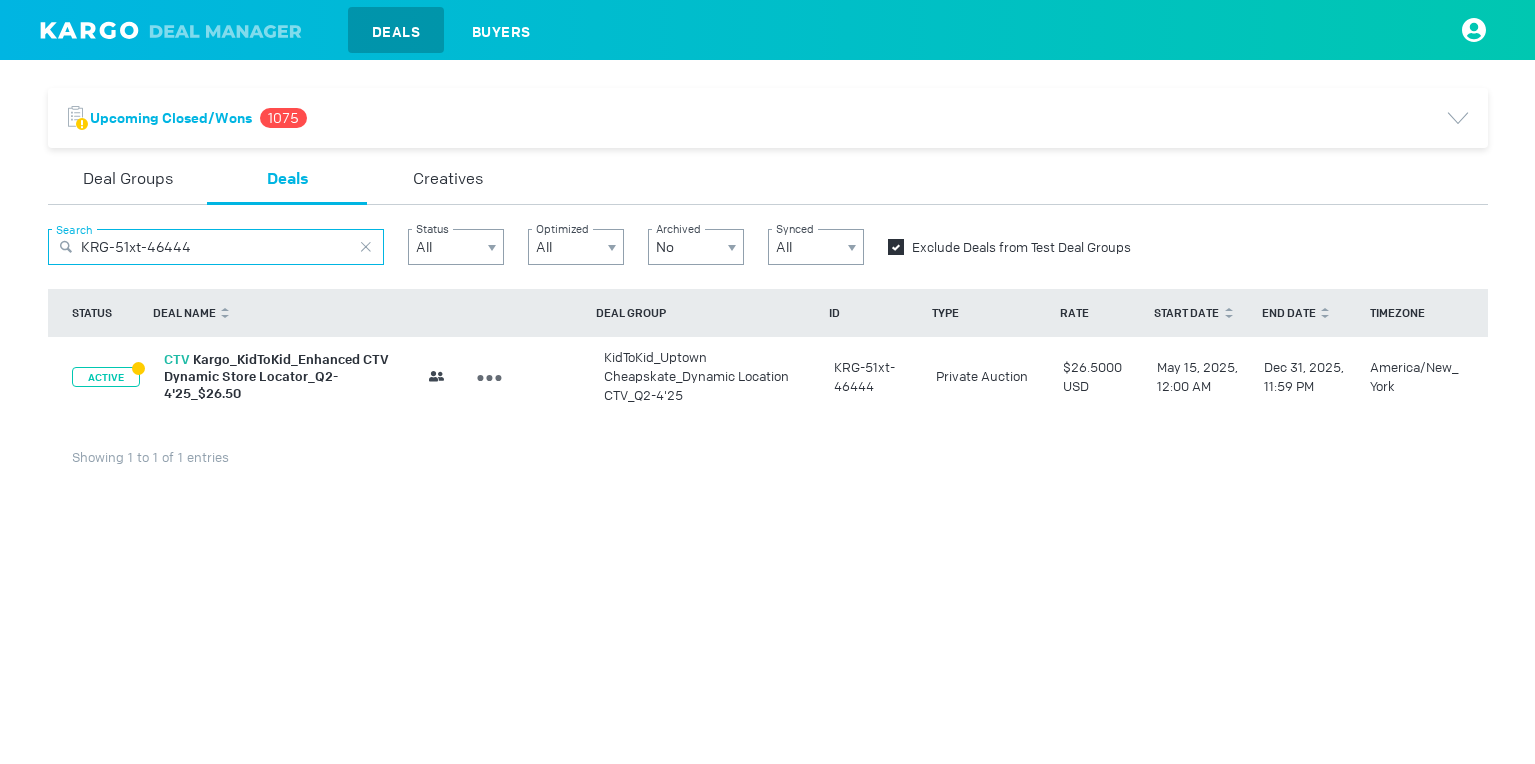 type on "KRG-51xt-46444" 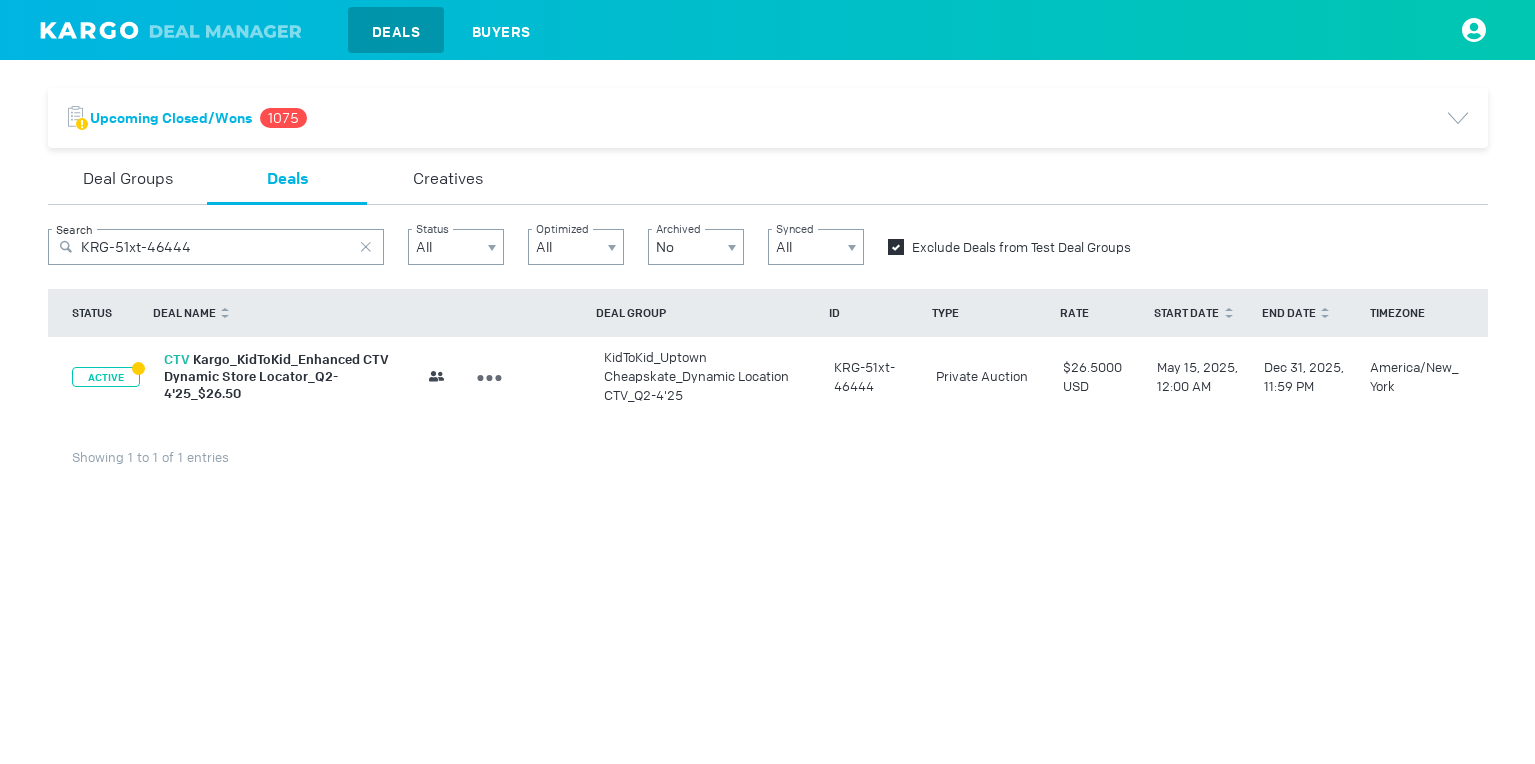 click on "CTV Kargo_KidToKid_Enhanced CTV Dynamic Store Locator_Q2-4'25_$26.50" at bounding box center [276, 376] 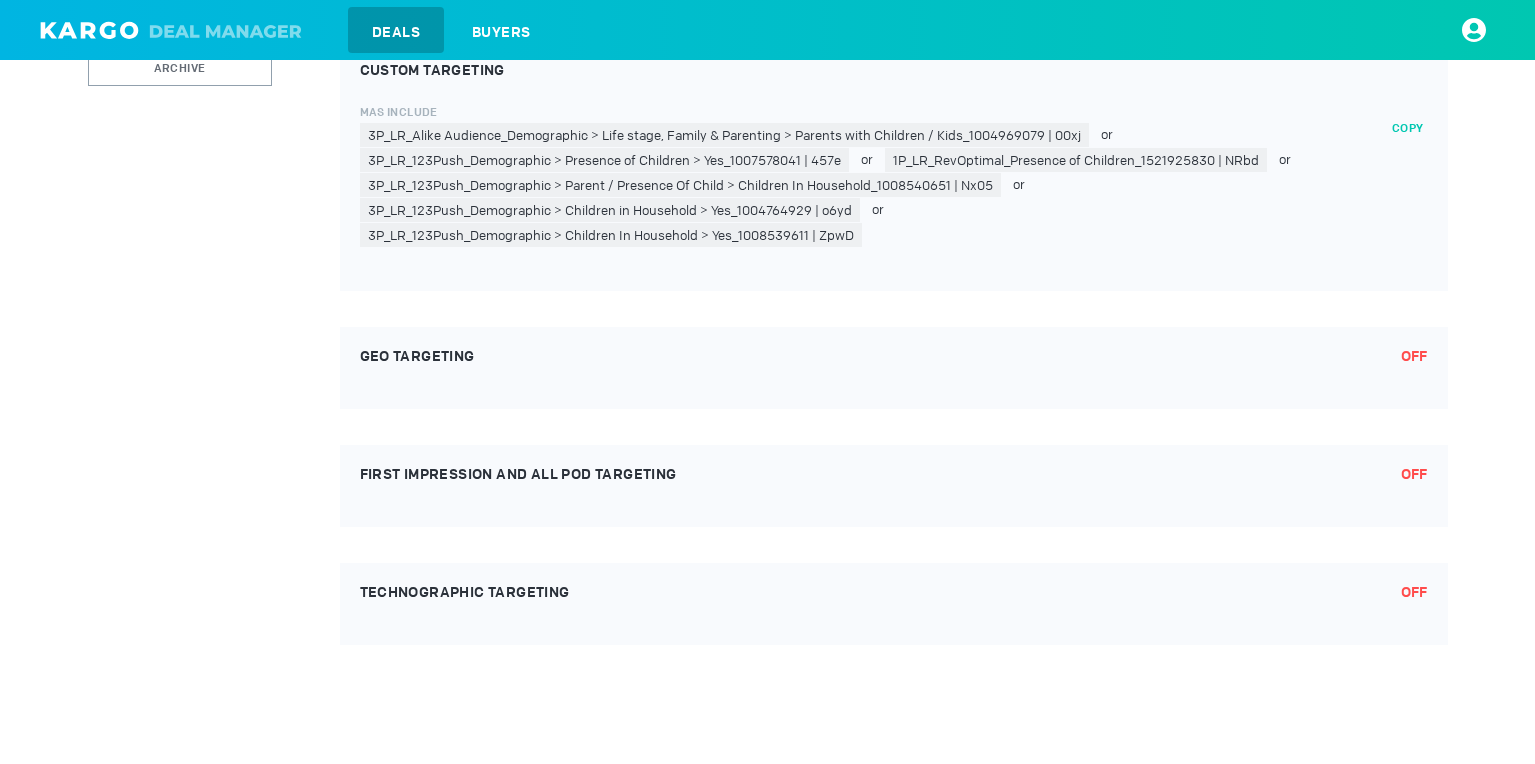 scroll, scrollTop: 0, scrollLeft: 0, axis: both 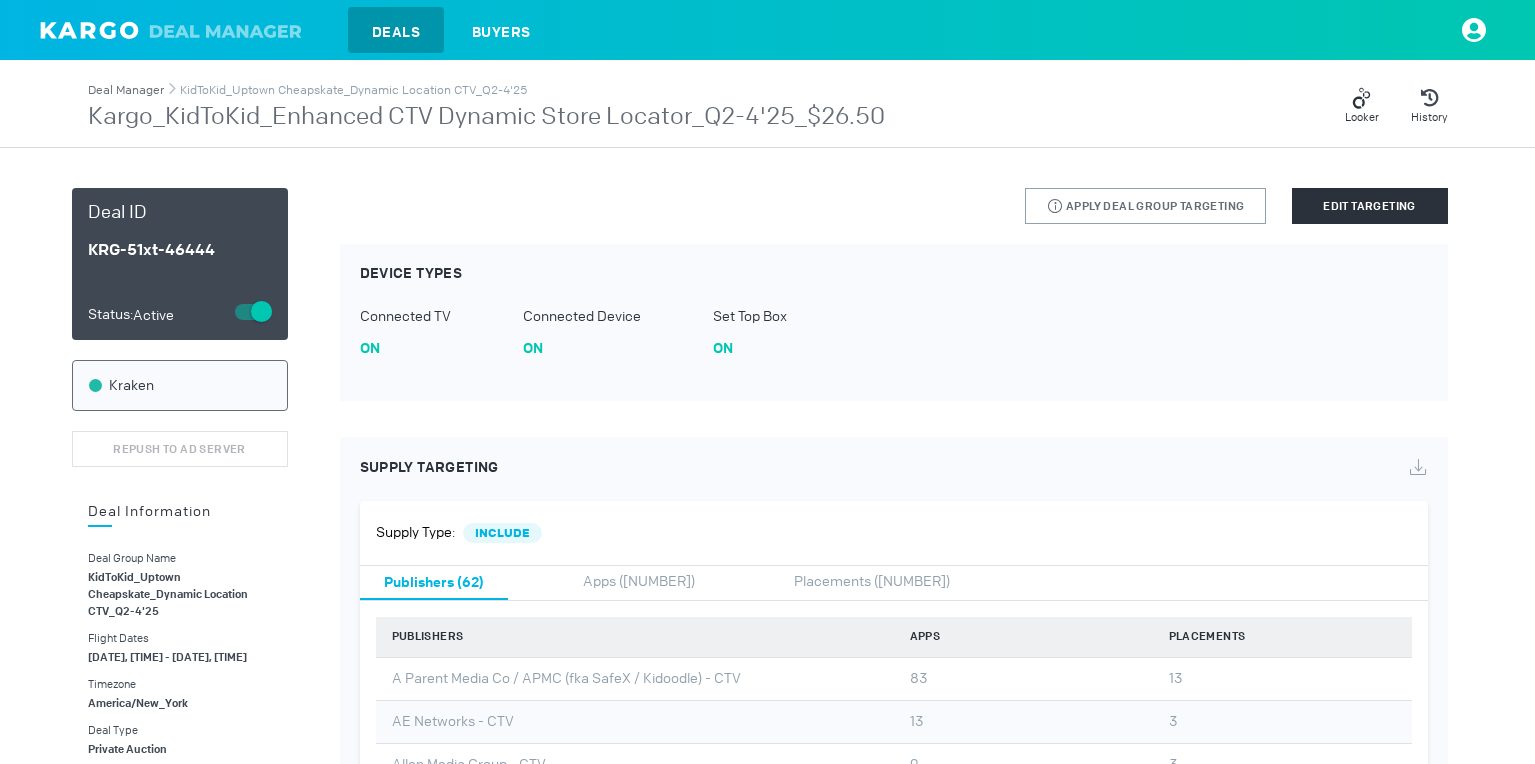 click on "Deal Manager" at bounding box center (126, 90) 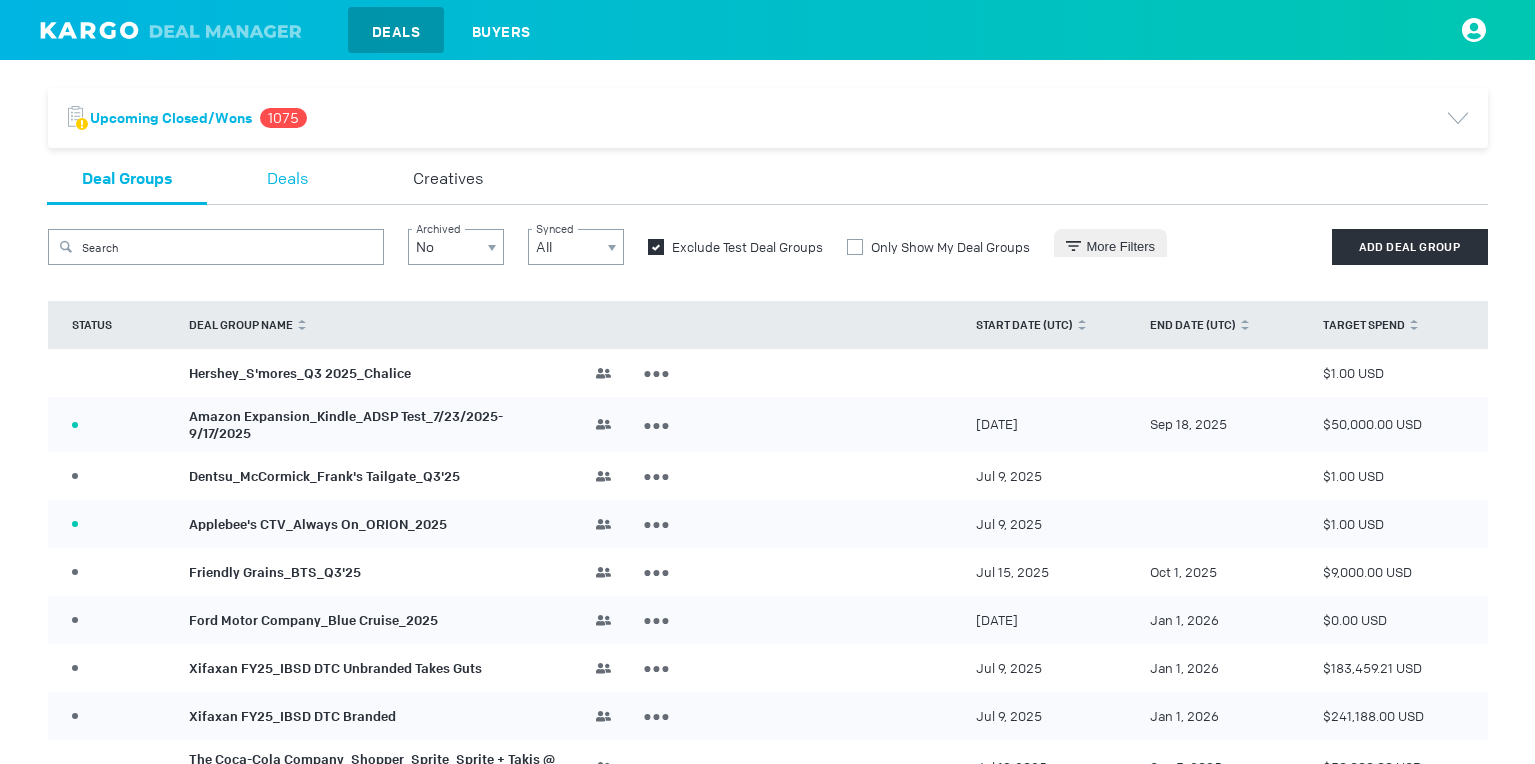 click on "Deals" at bounding box center [287, 180] 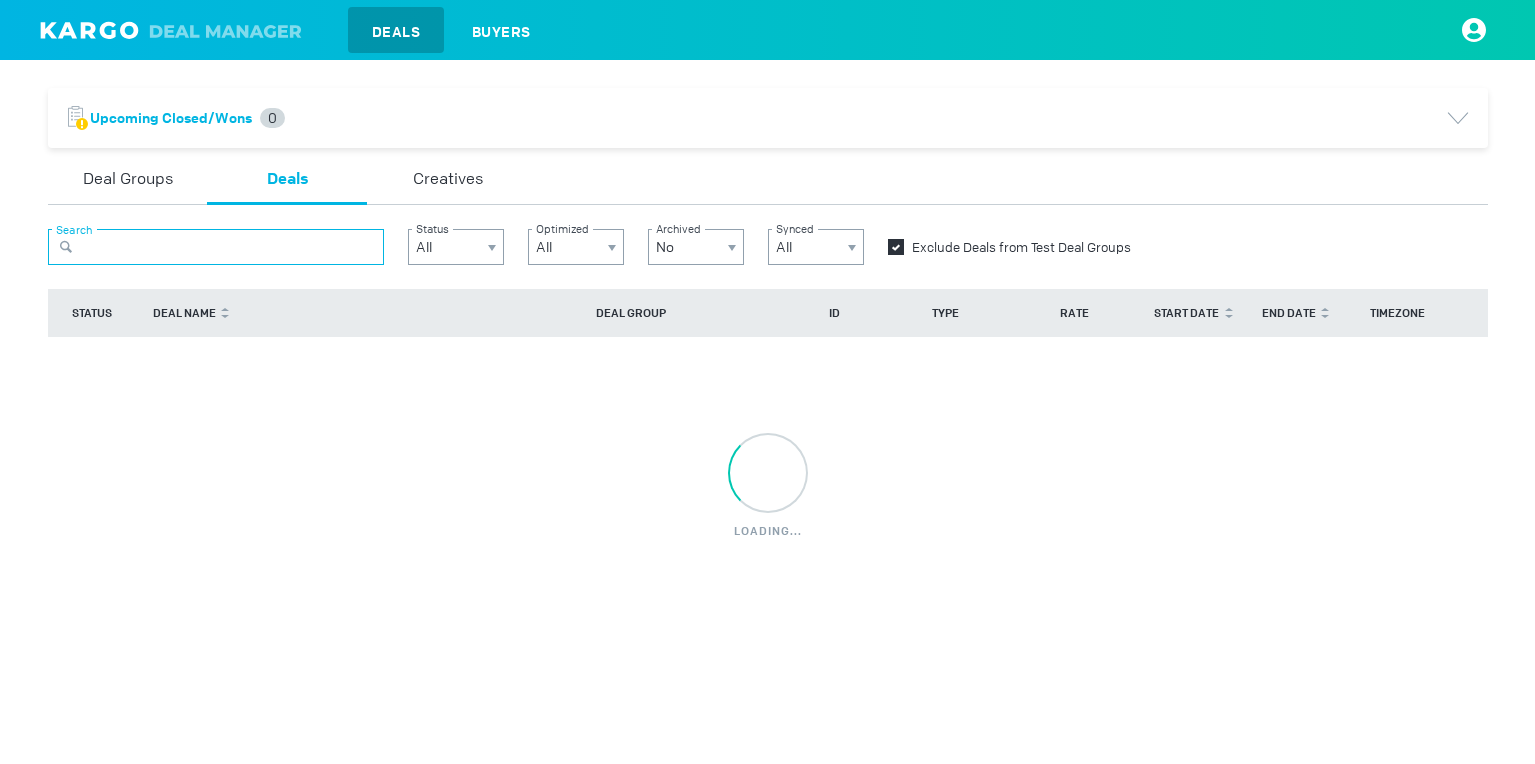 click at bounding box center [216, 247] 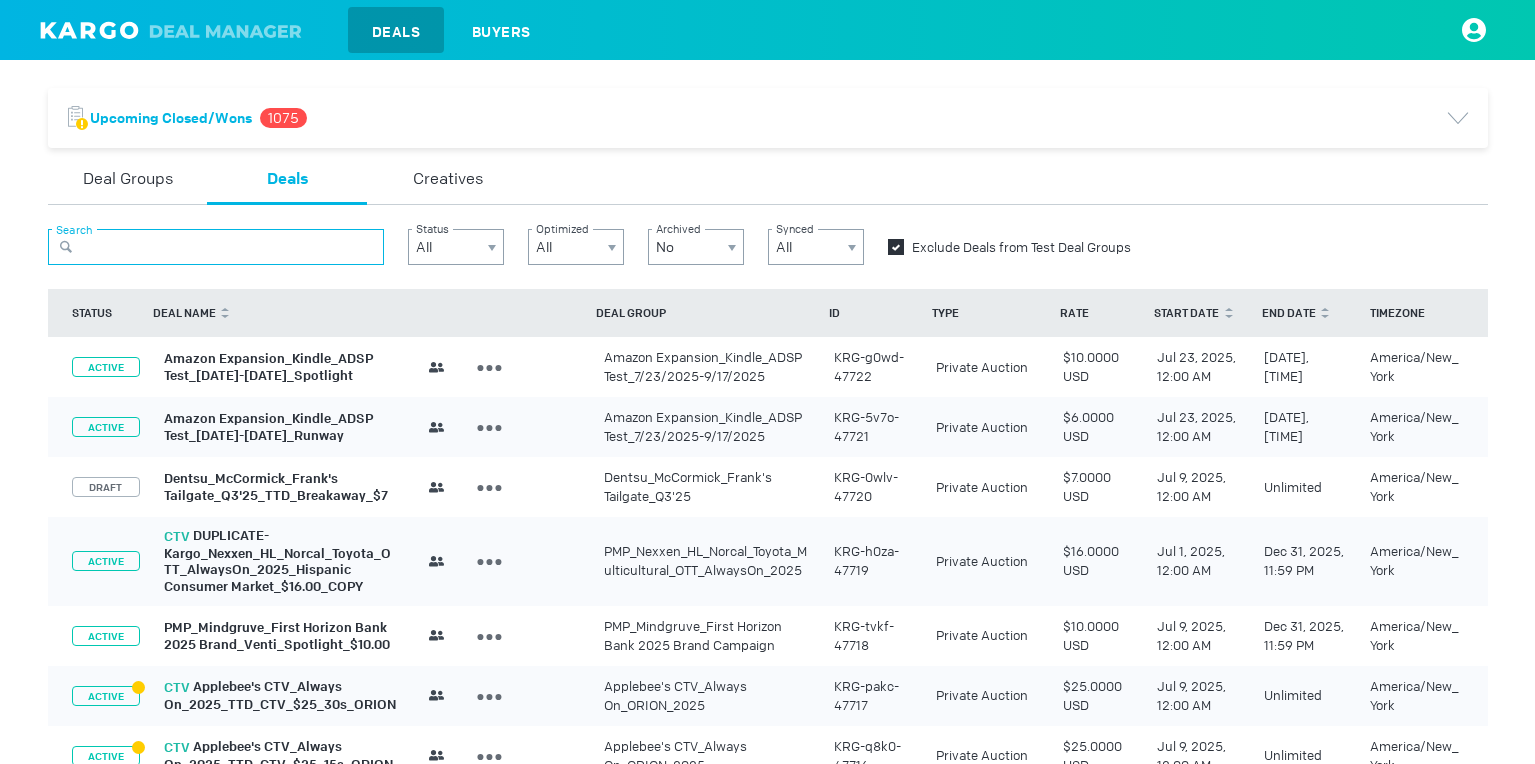 paste on "[ID]" 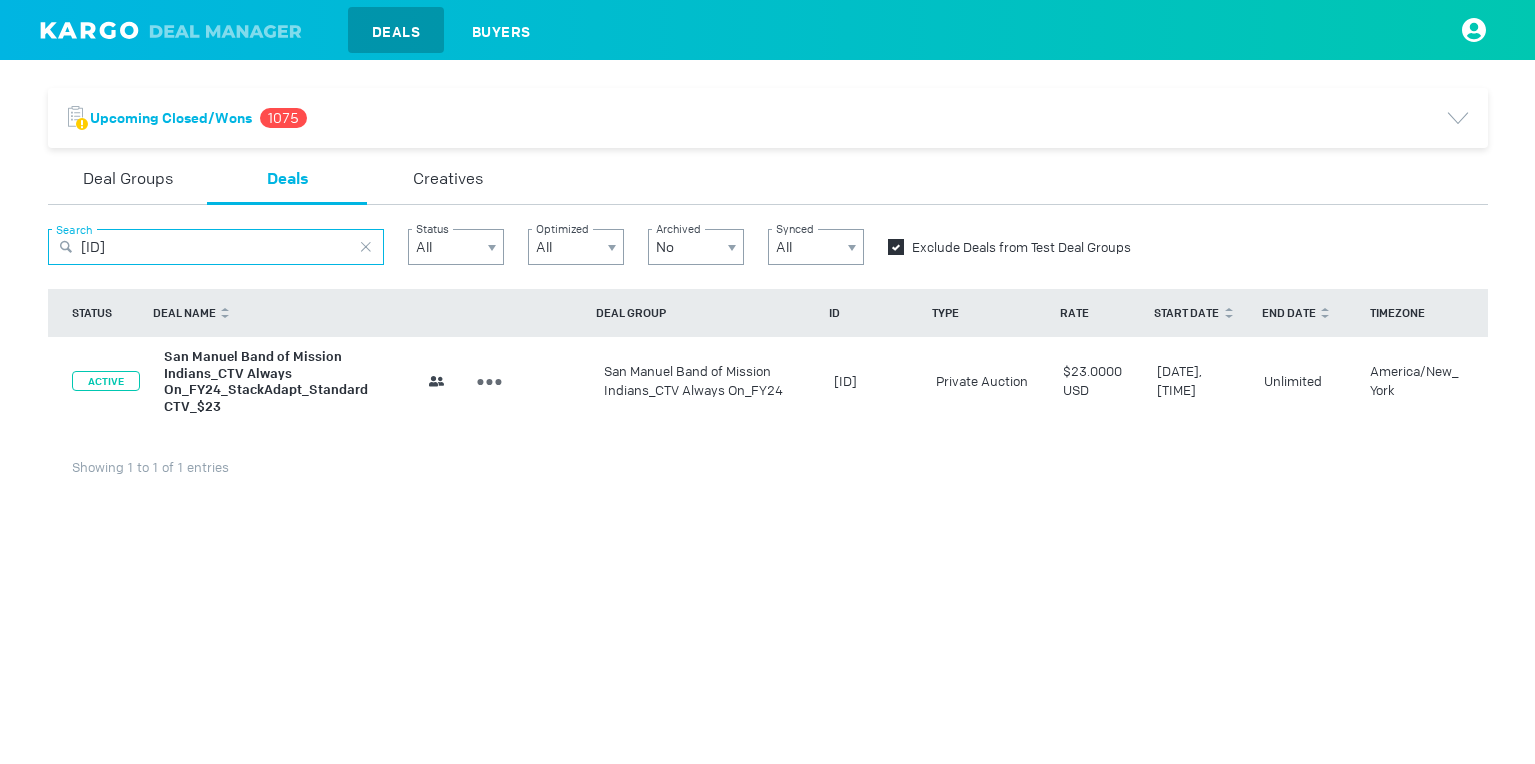 type on "[ID]" 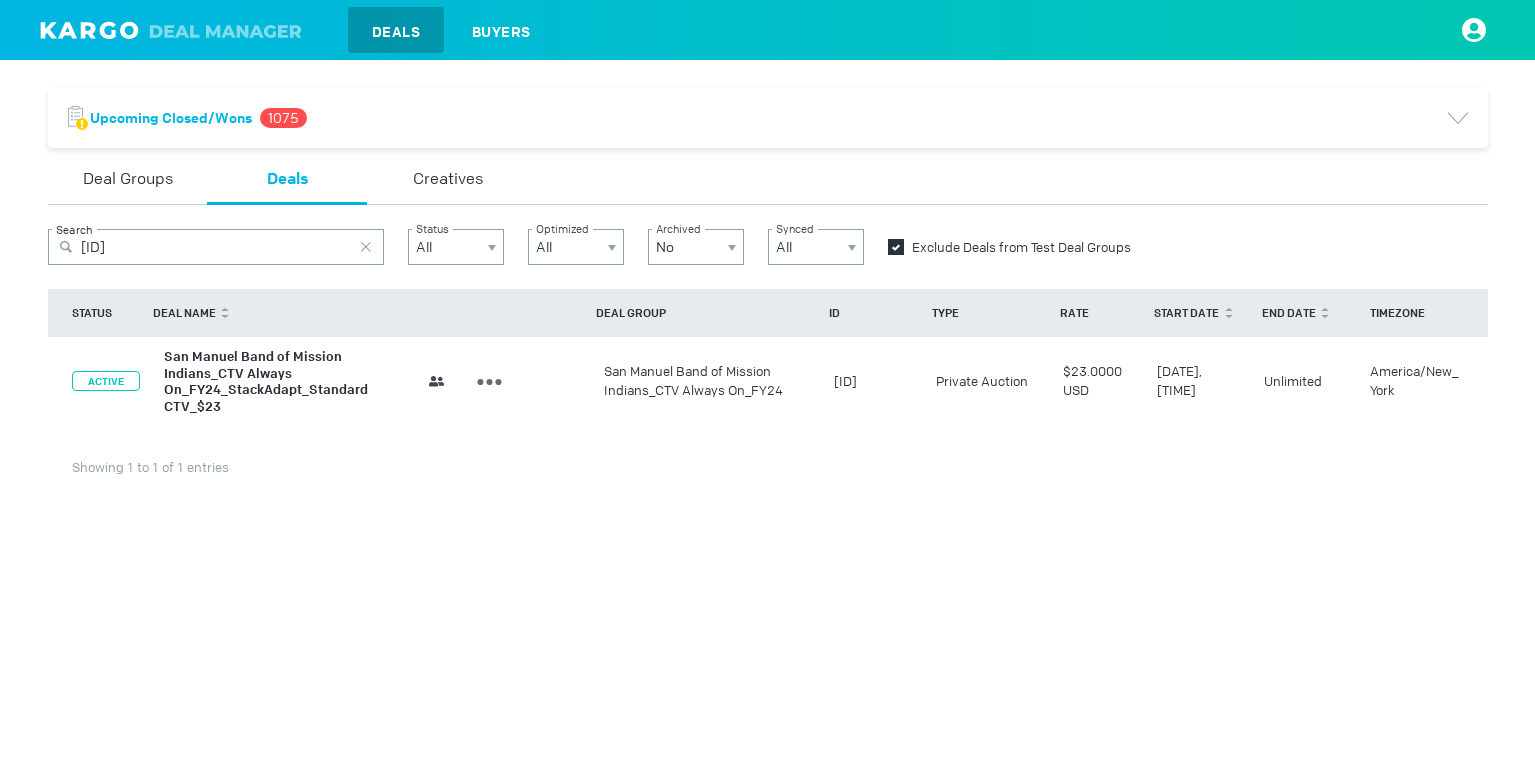 click on "San Manuel Band of Mission Indians_CTV Always On_FY24_StackAdapt_Standard CTV_$23" at bounding box center (266, 381) 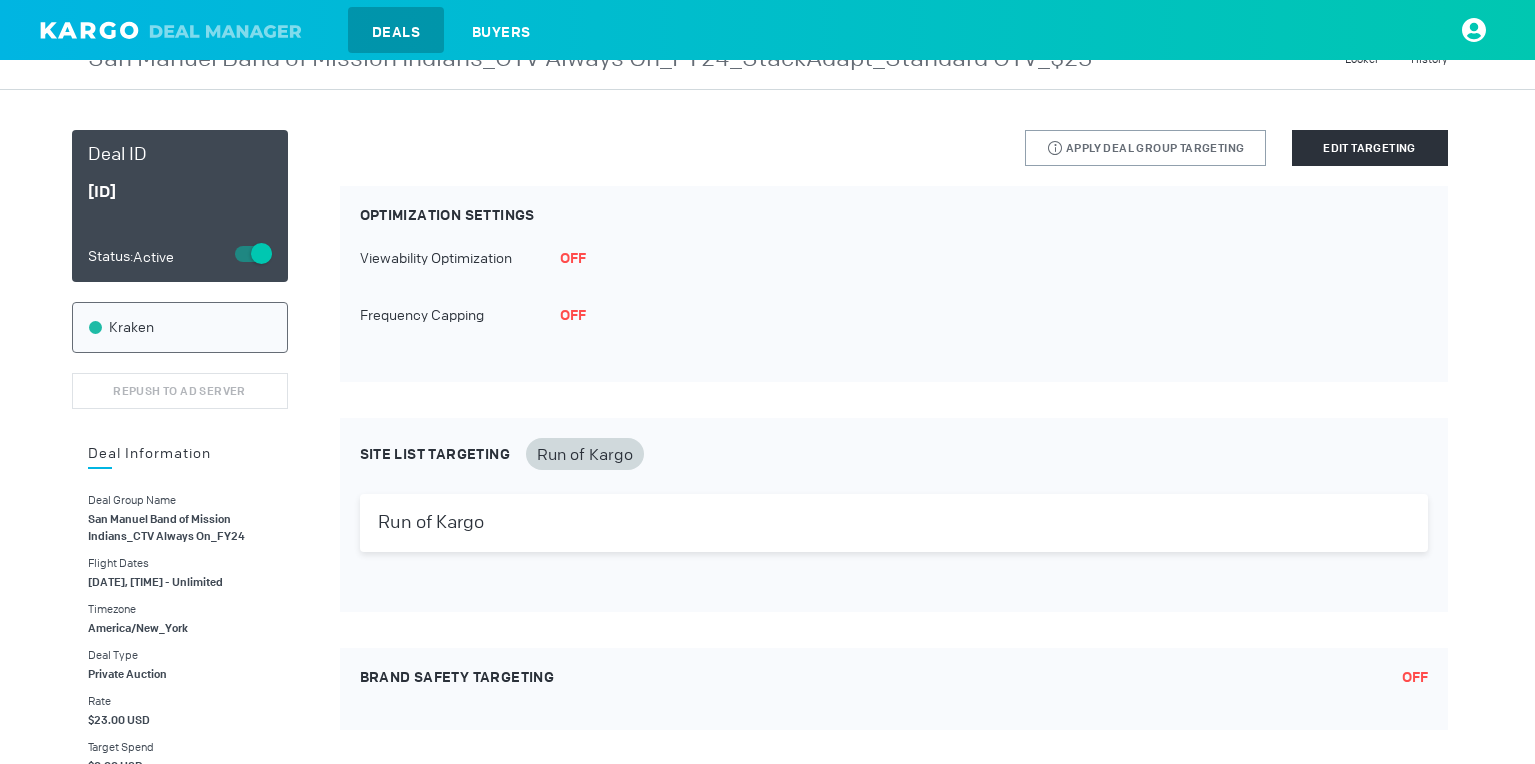 scroll, scrollTop: 0, scrollLeft: 0, axis: both 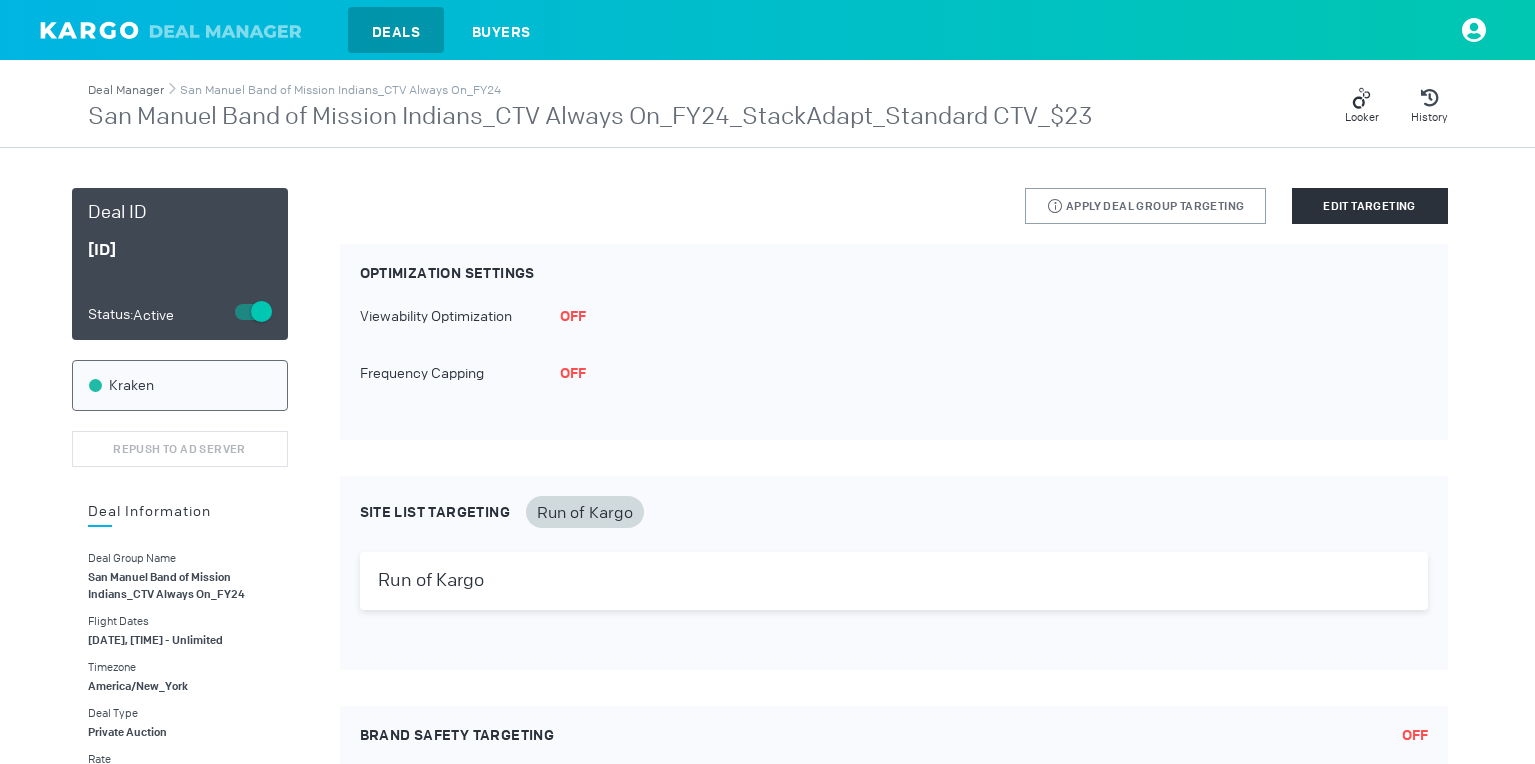 click on "Deal Manager" at bounding box center [126, 90] 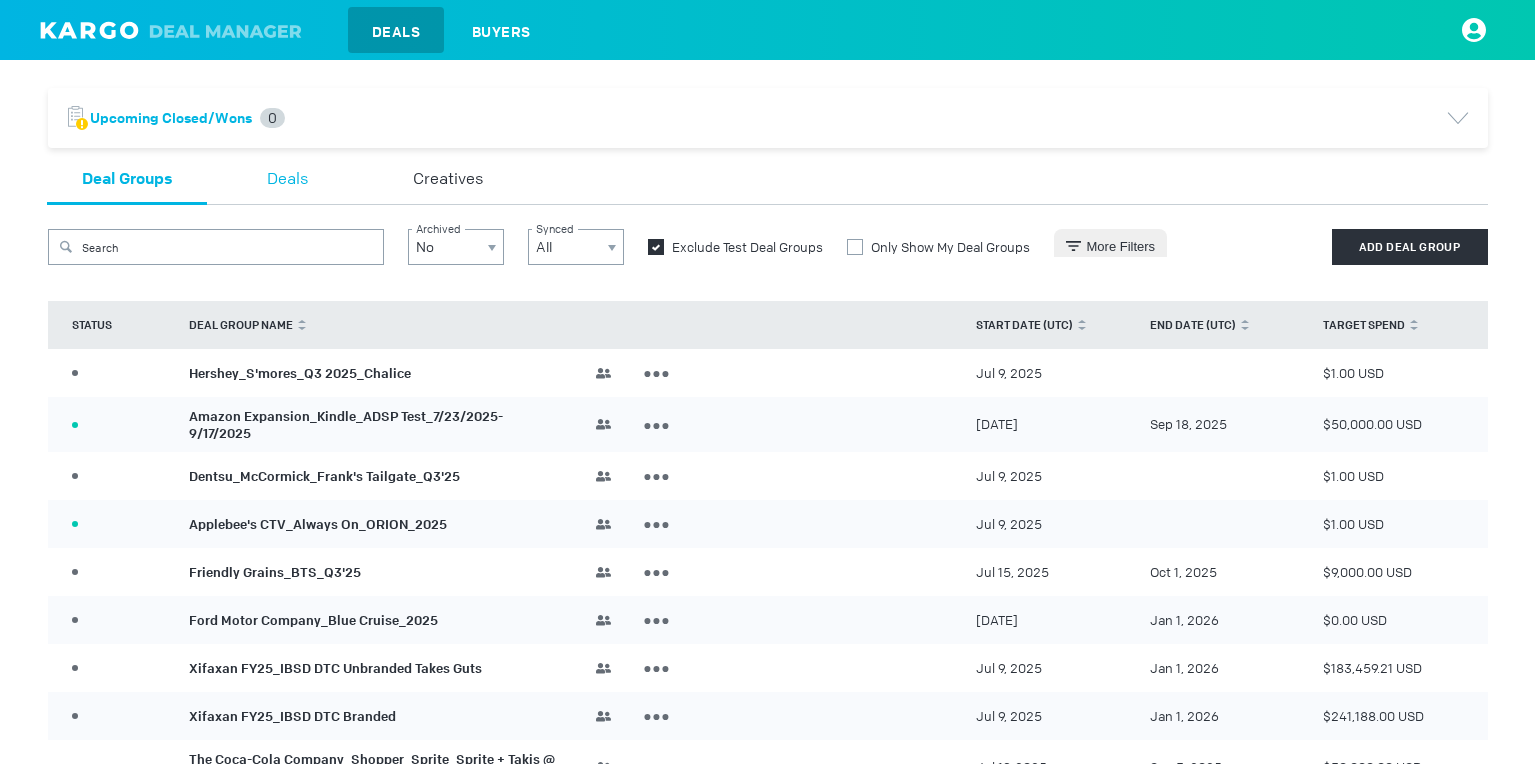 click on "Deals" at bounding box center [287, 180] 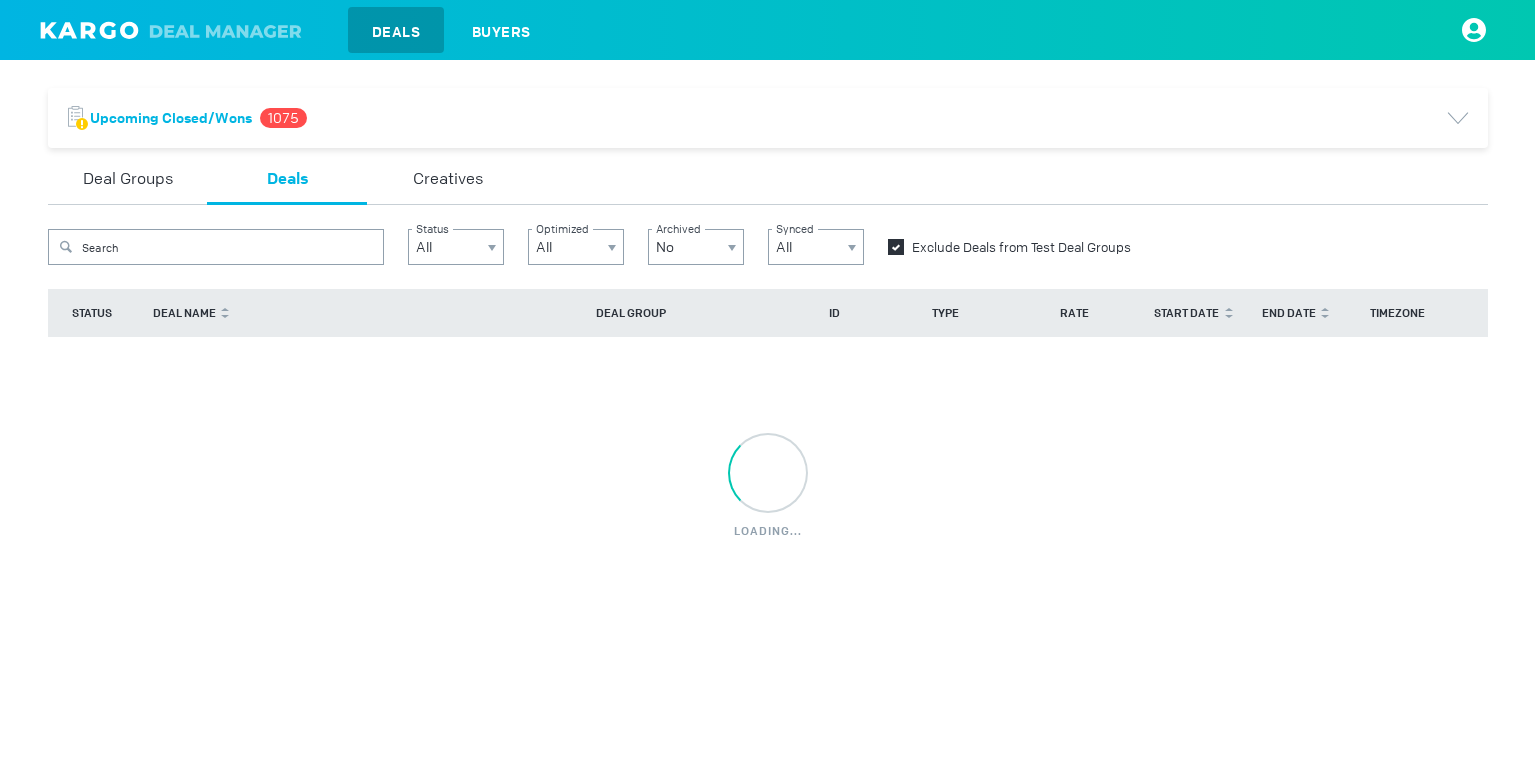 click on "Search Status  All  Optimized  All  Archived  No  Synced  All  Exclude Deals from Test Deal Groups     STATUS   DEAL NAME         DEAL GROUP   ID   TYPE   RATE   START DATE   END DATE   TIMEZONE  loading..." at bounding box center [768, 405] 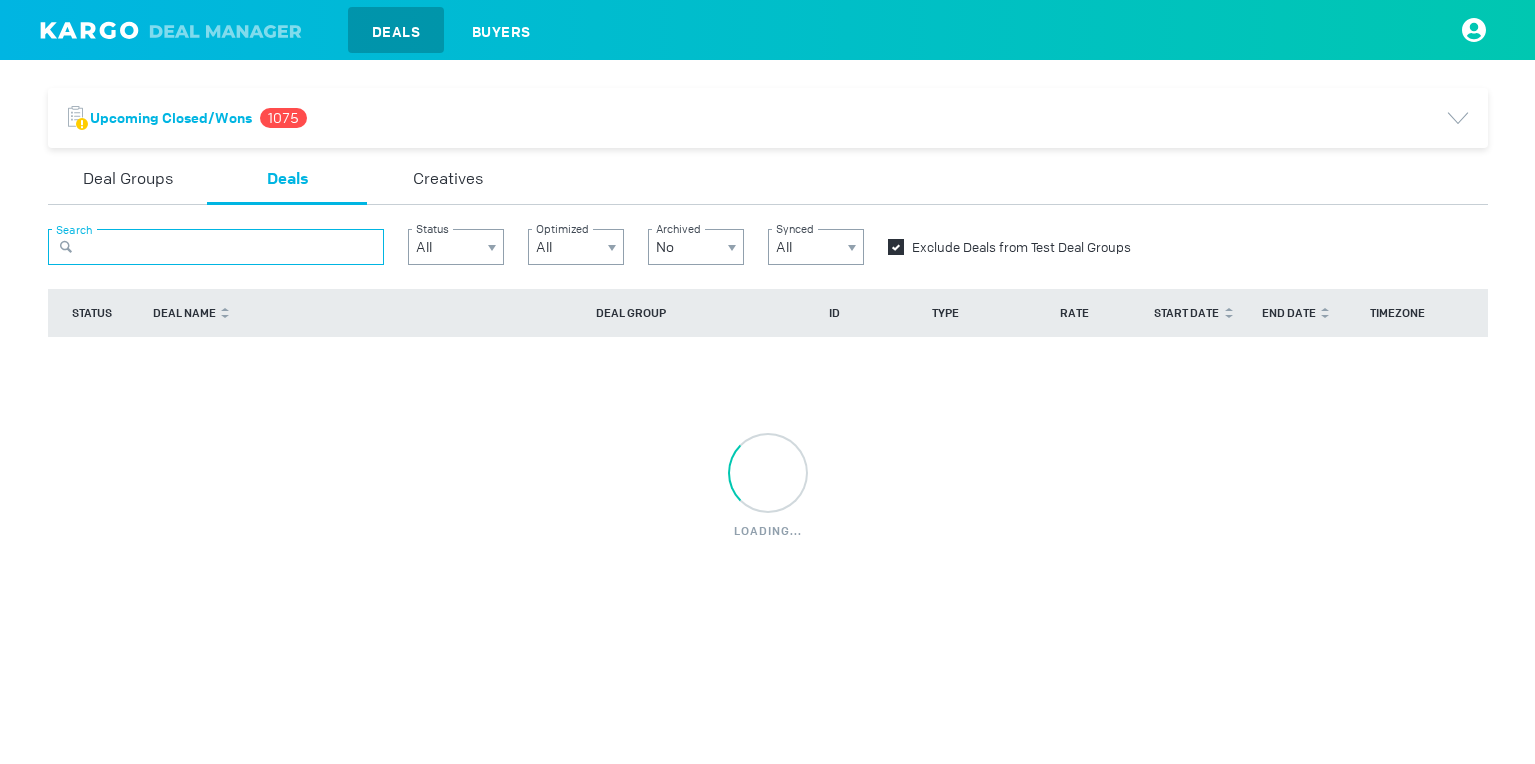 click at bounding box center (216, 247) 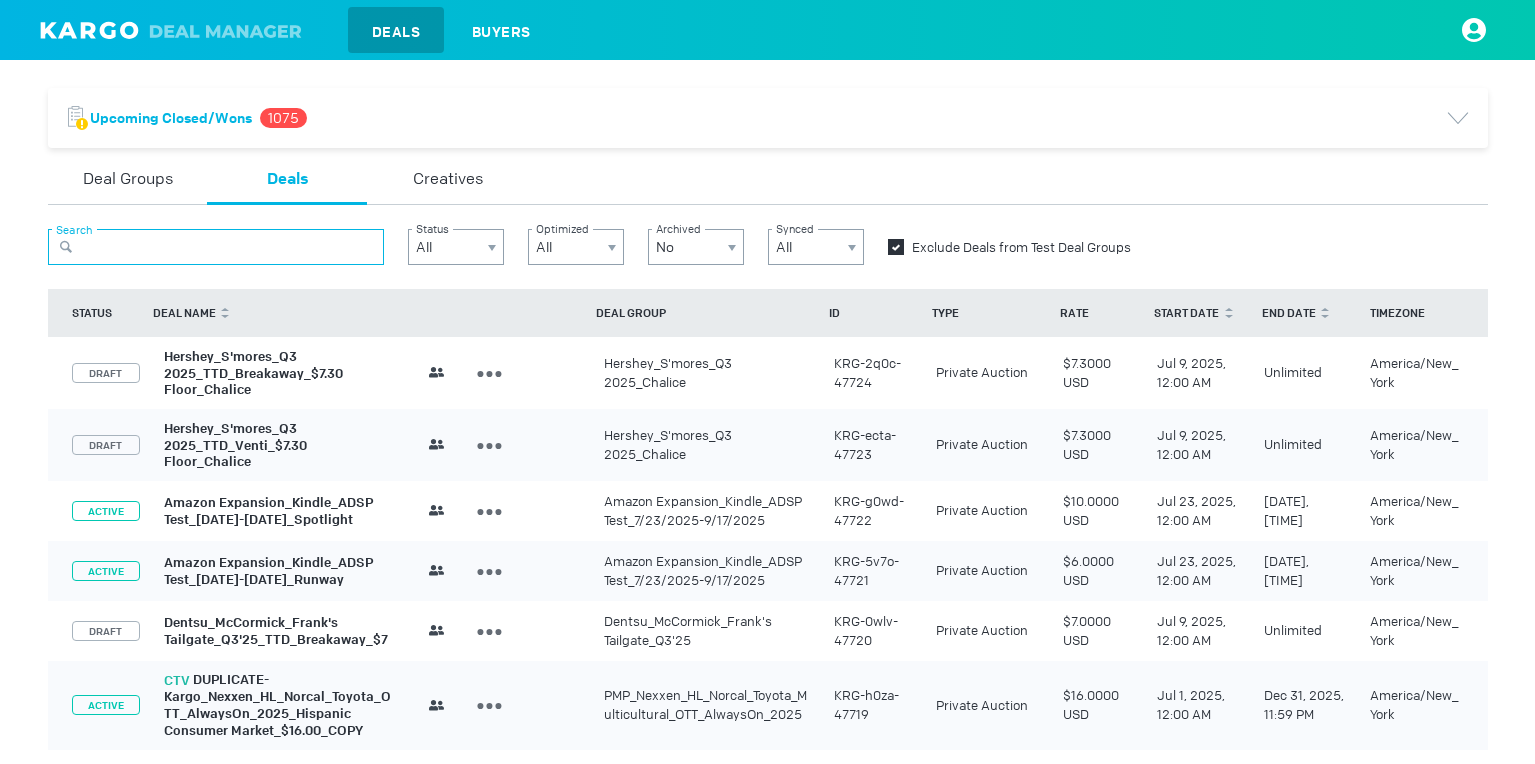 paste on "KRG-51xt-46444" 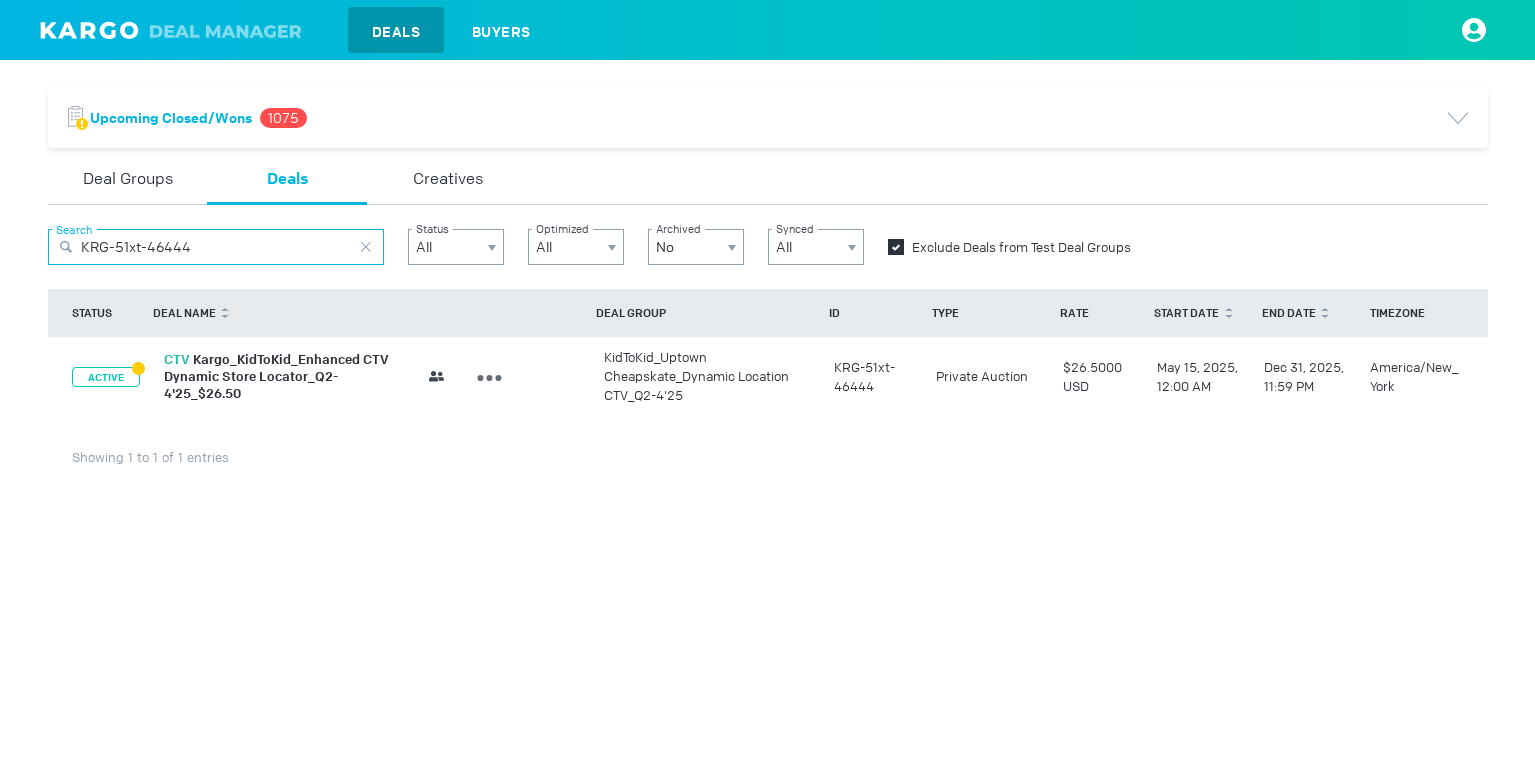 type on "KRG-51xt-46444" 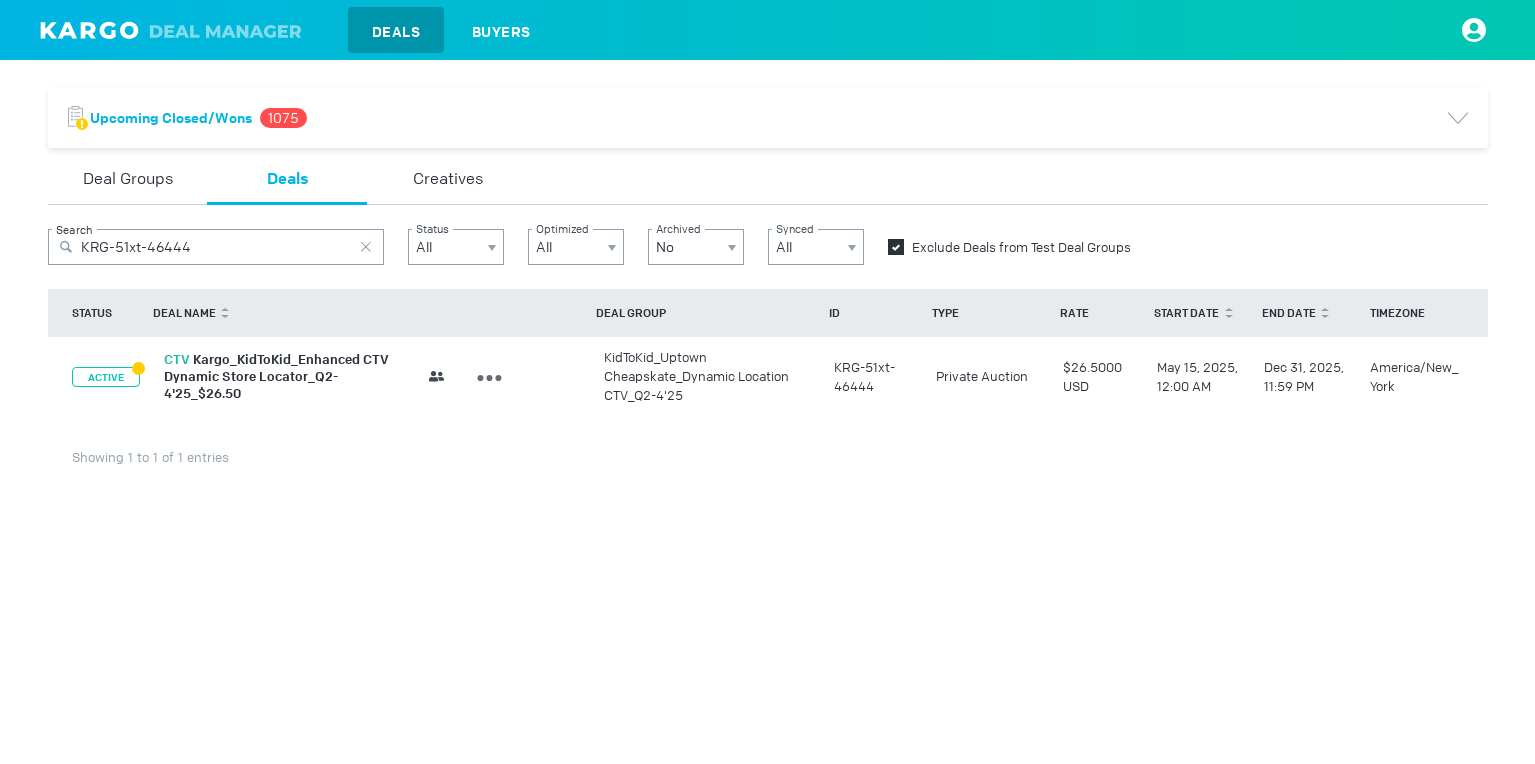 click on "CTV Kargo_KidToKid_Enhanced CTV Dynamic Store Locator_Q2-4'25_$26.50" at bounding box center (276, 376) 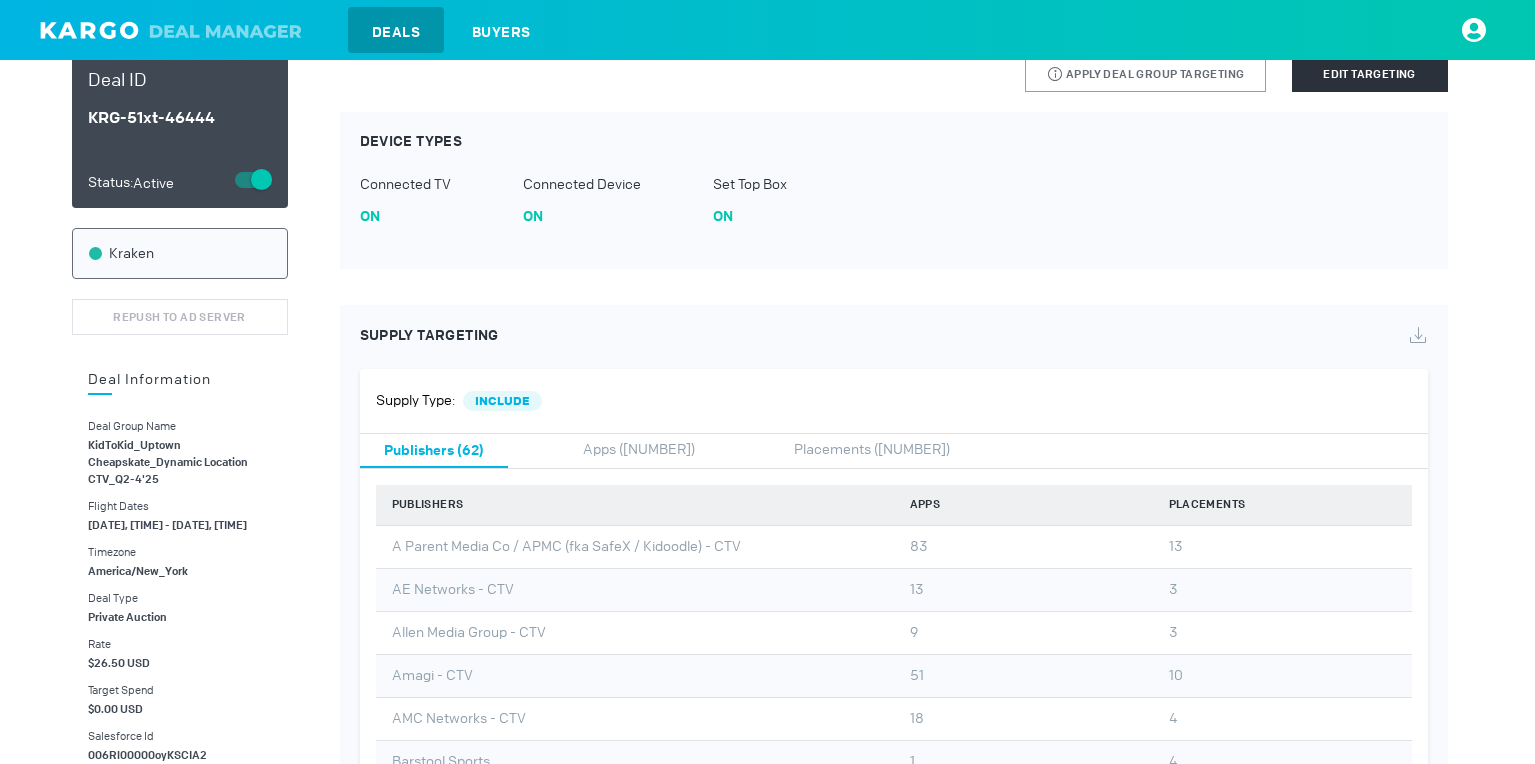 scroll, scrollTop: 88, scrollLeft: 0, axis: vertical 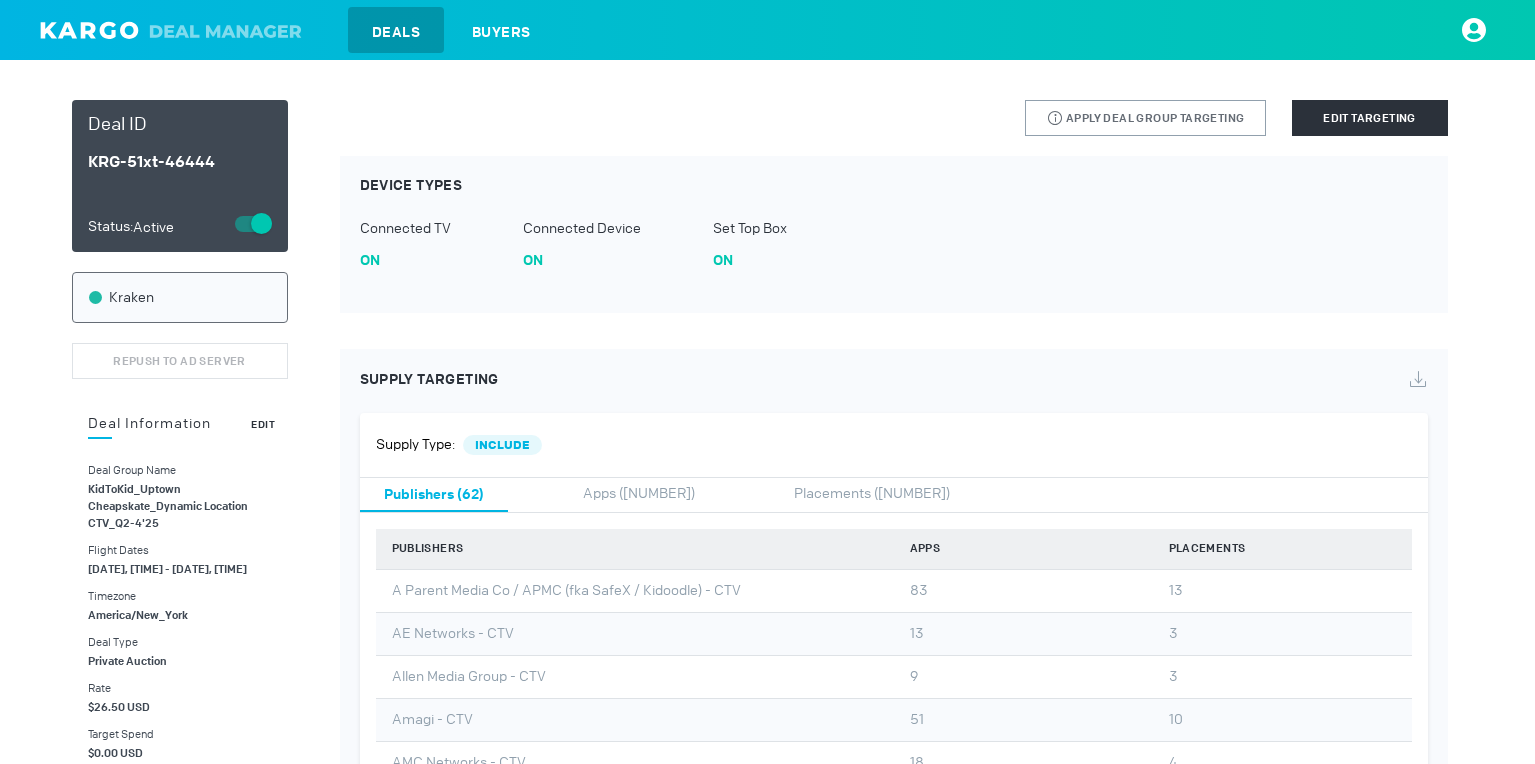 click on "Edit" at bounding box center [263, 424] 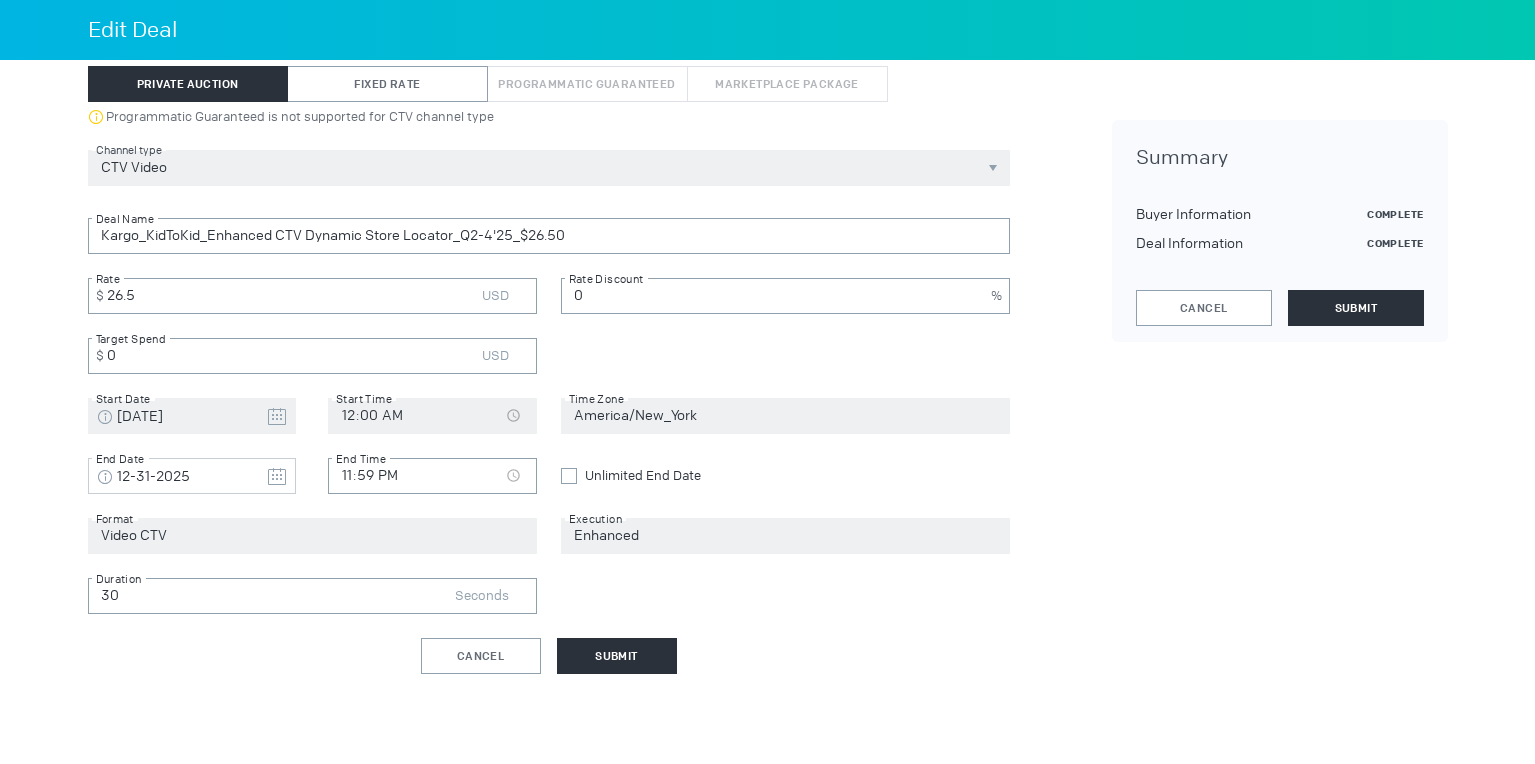 scroll, scrollTop: 391, scrollLeft: 0, axis: vertical 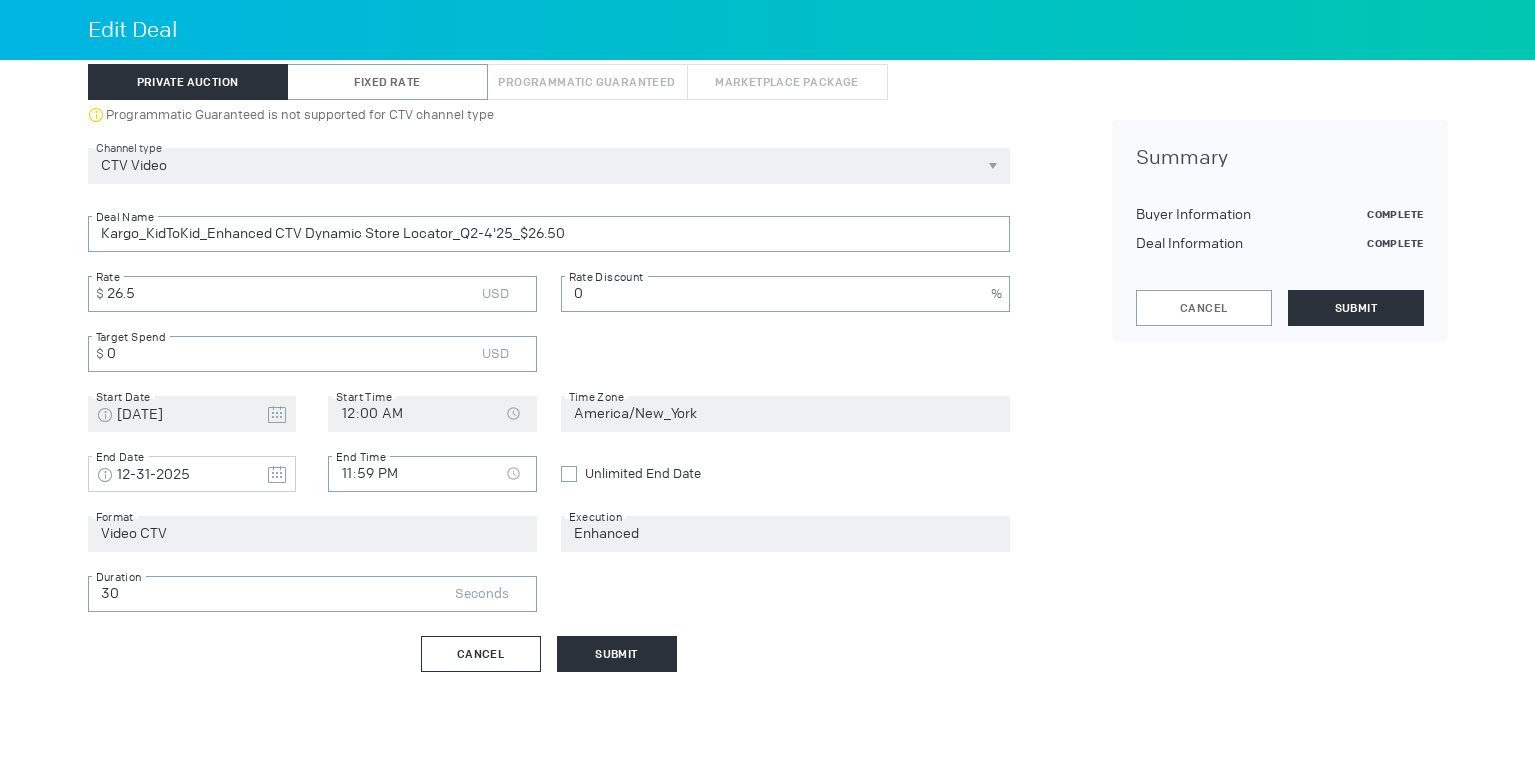click on "Cancel" at bounding box center [481, 654] 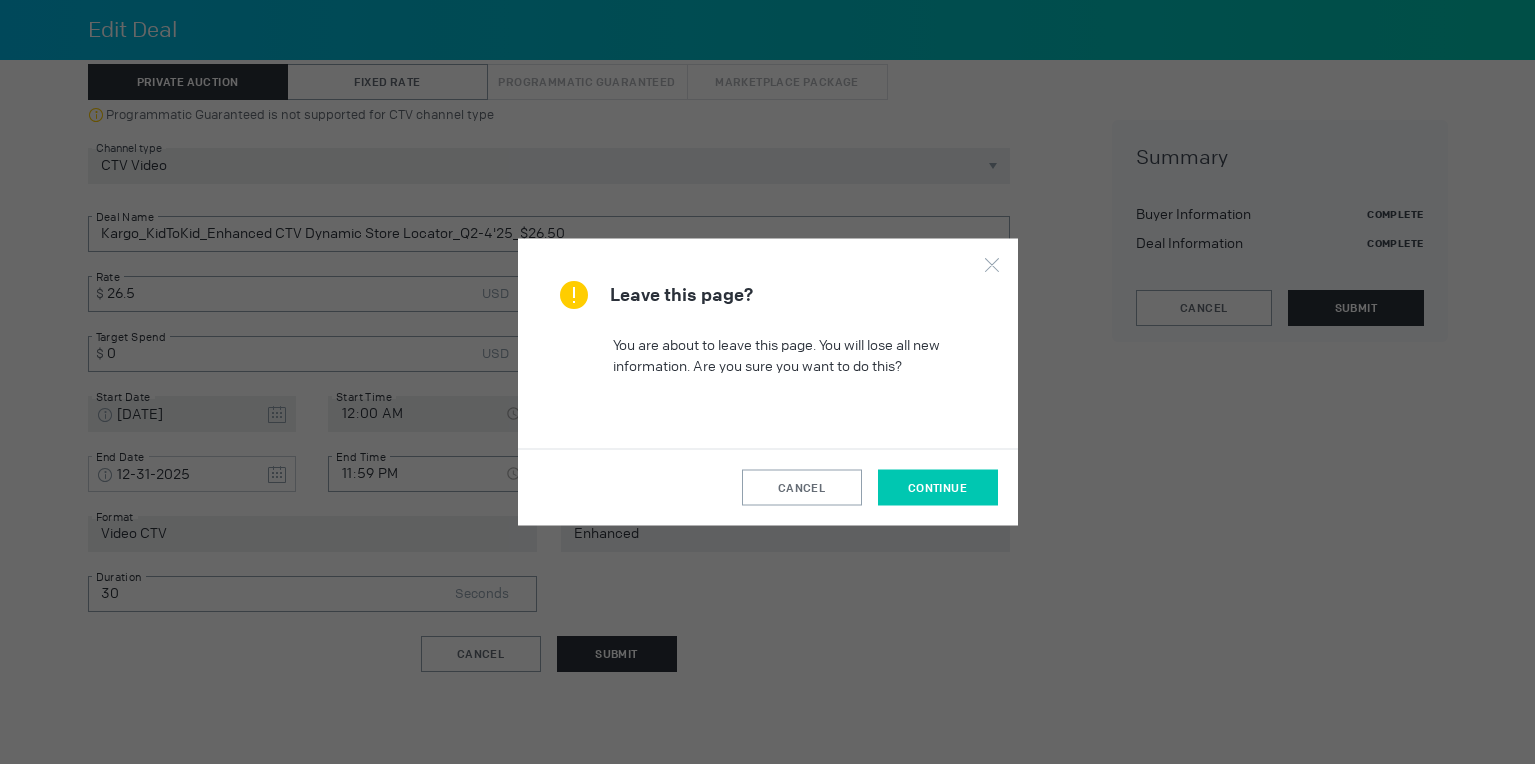 click on "continue" at bounding box center (937, 488) 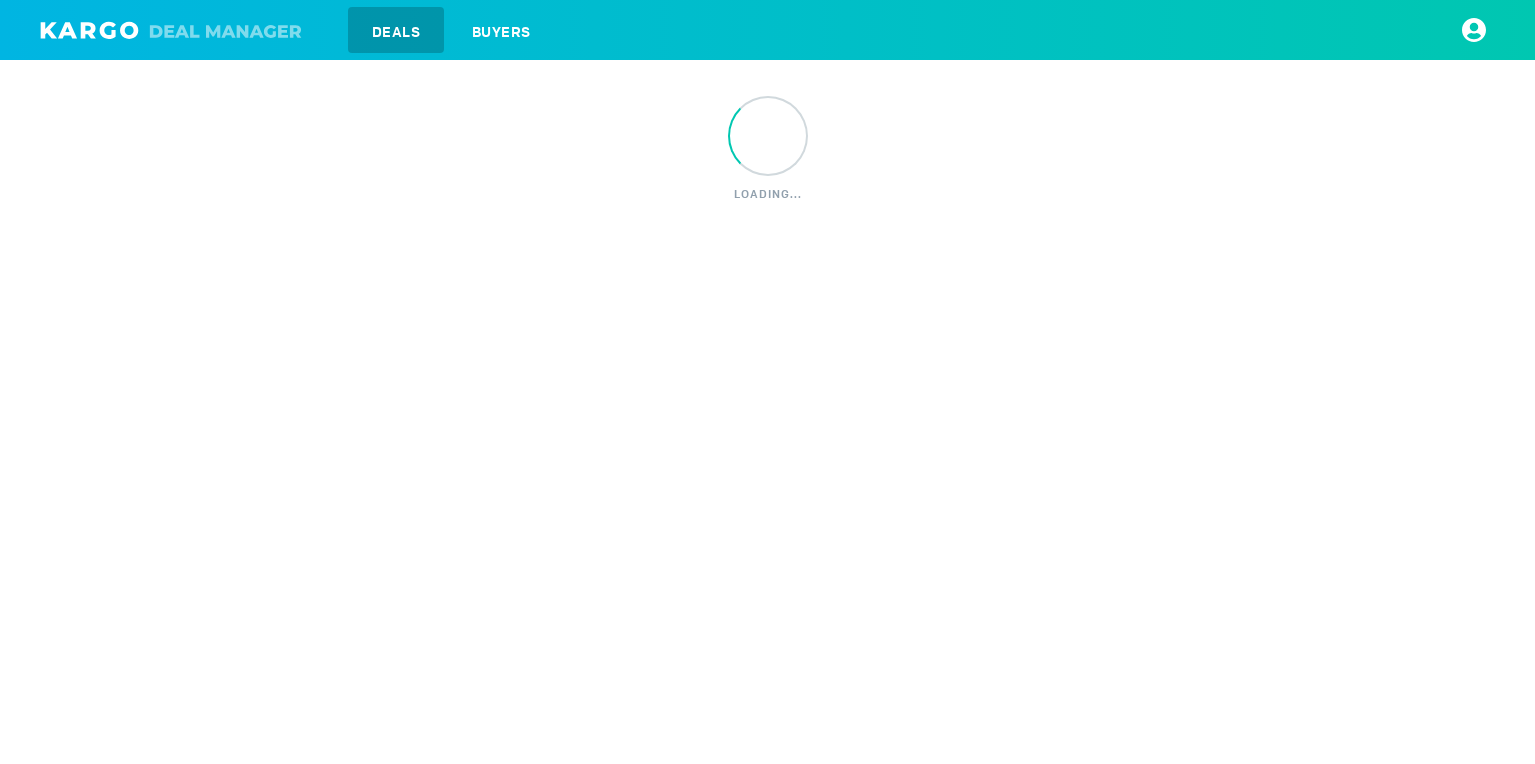 scroll, scrollTop: 0, scrollLeft: 0, axis: both 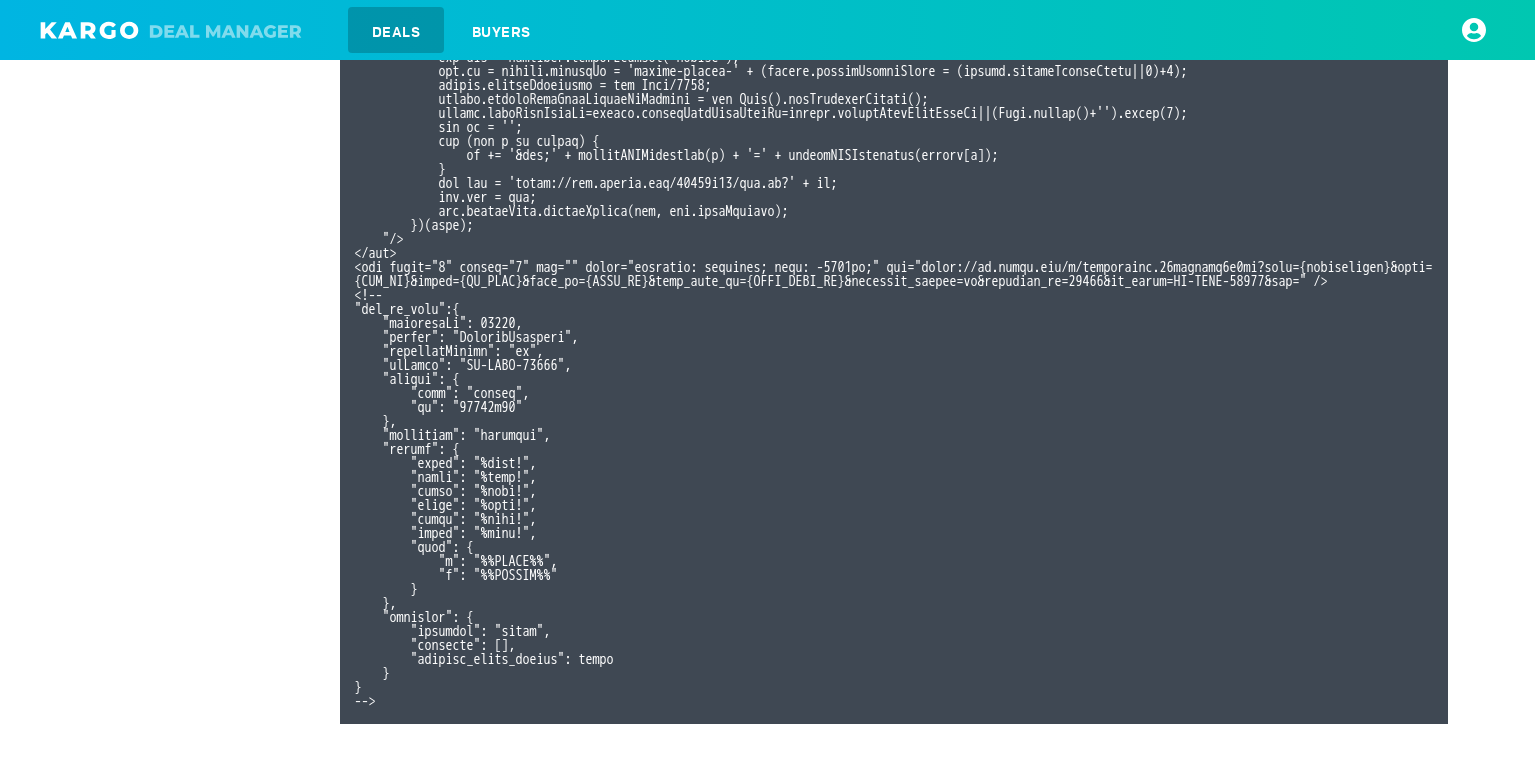 click at bounding box center (897, 190) 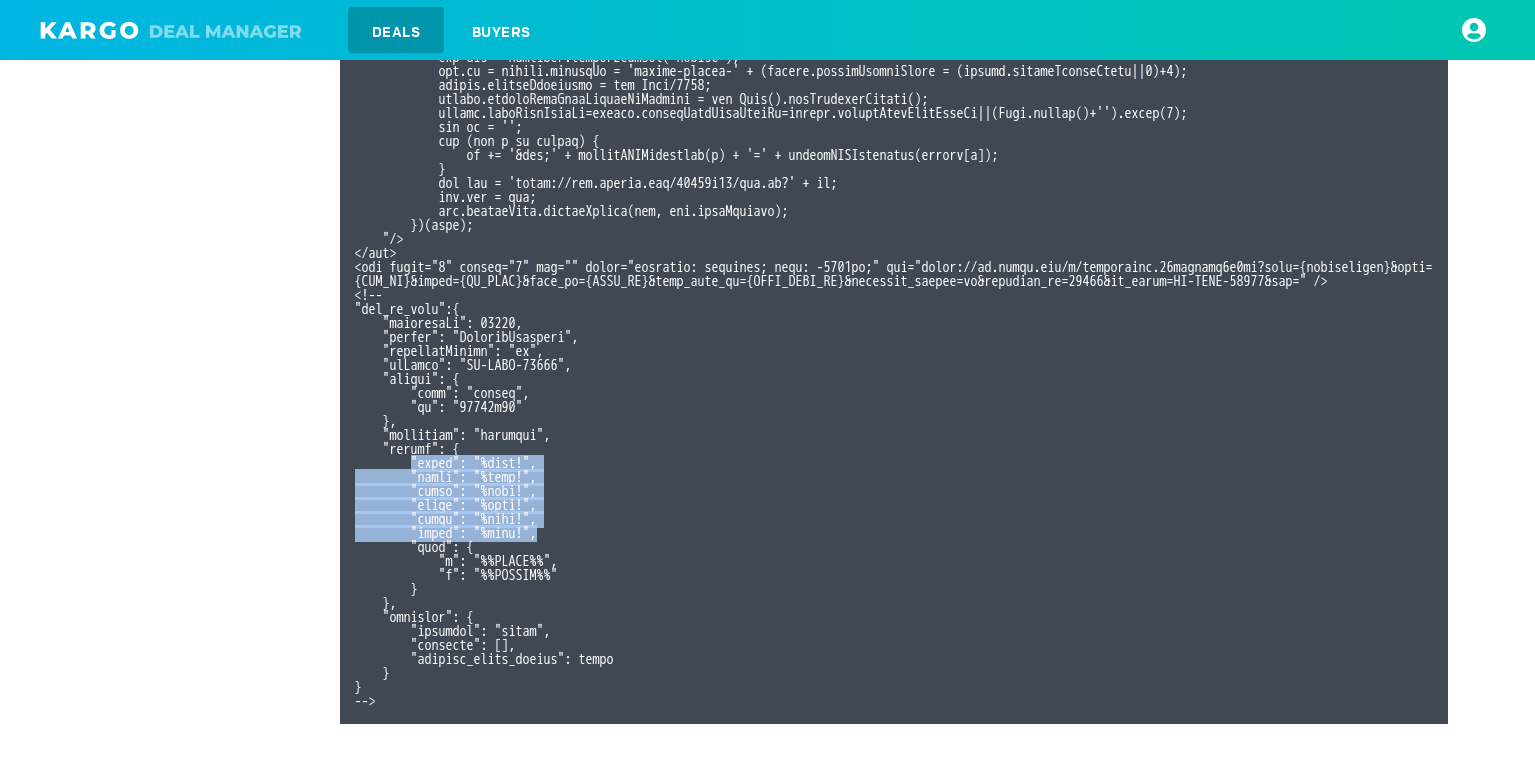 drag, startPoint x: 421, startPoint y: 446, endPoint x: 578, endPoint y: 514, distance: 171.09354 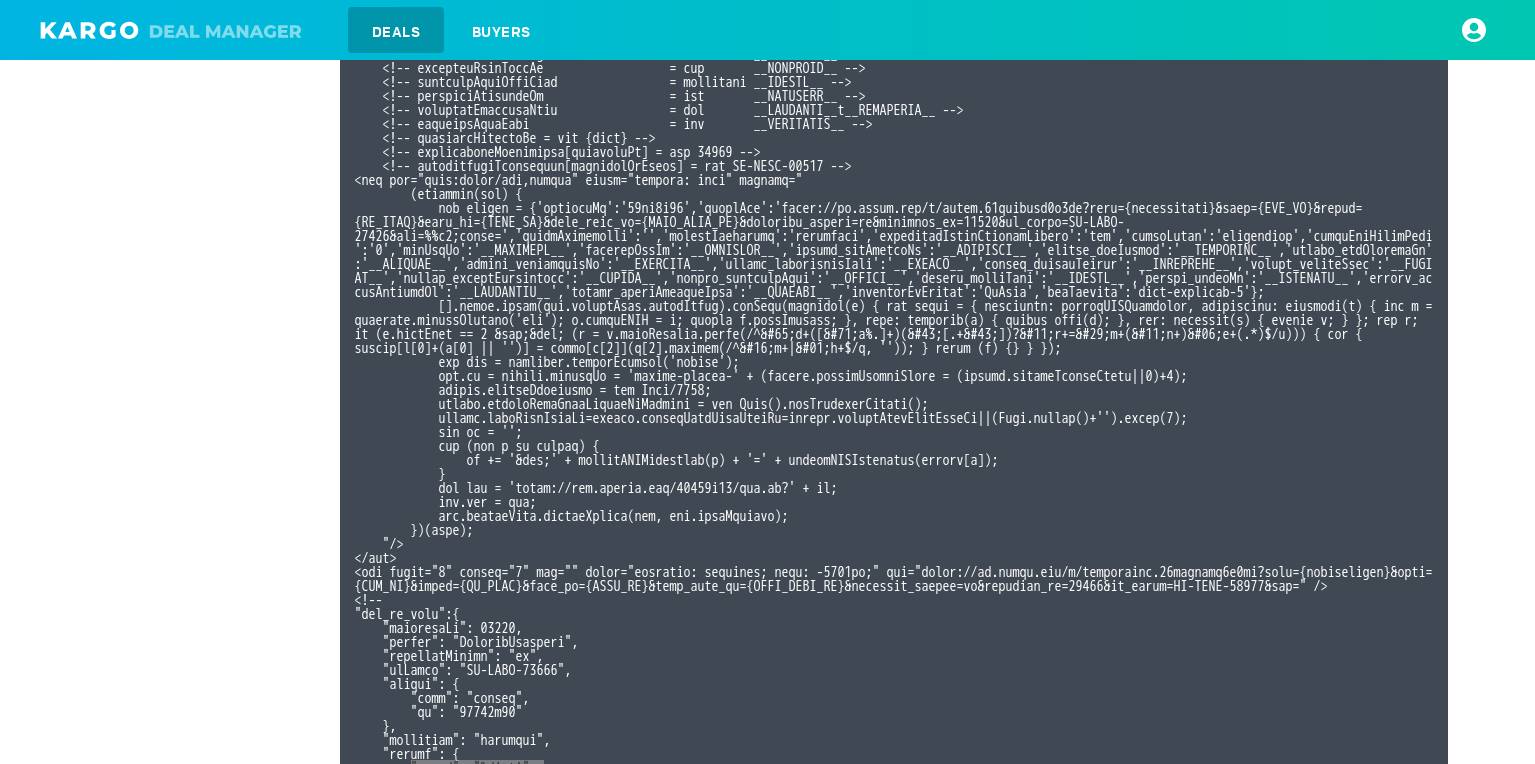 scroll, scrollTop: 142, scrollLeft: 0, axis: vertical 